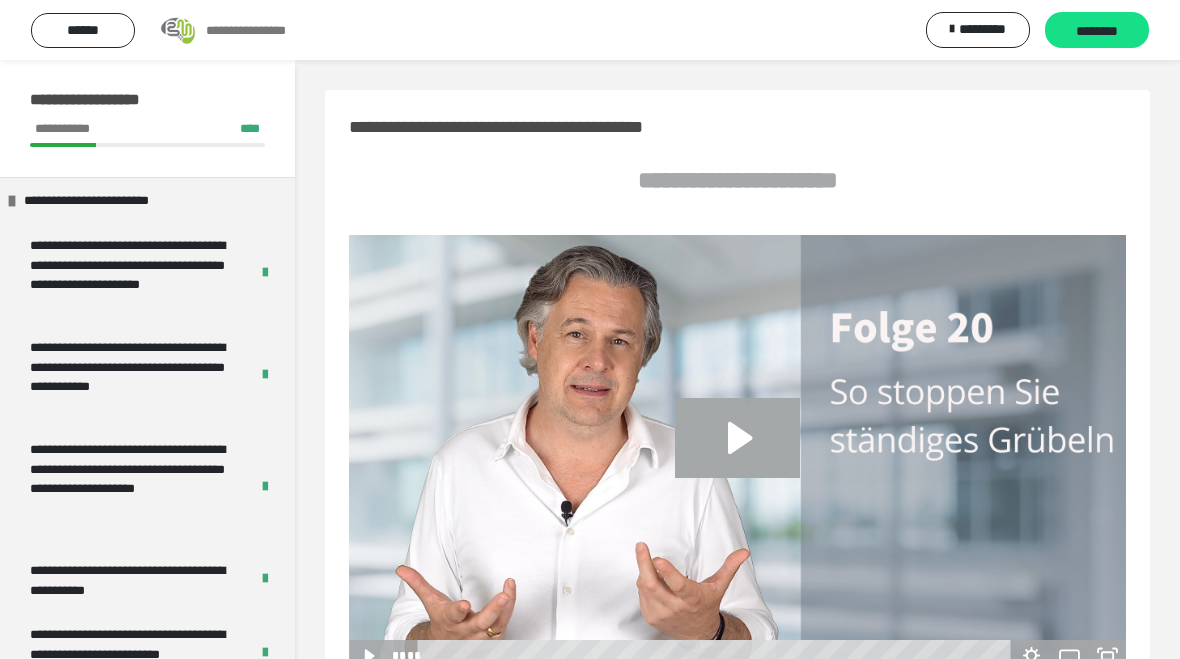 scroll, scrollTop: 0, scrollLeft: 0, axis: both 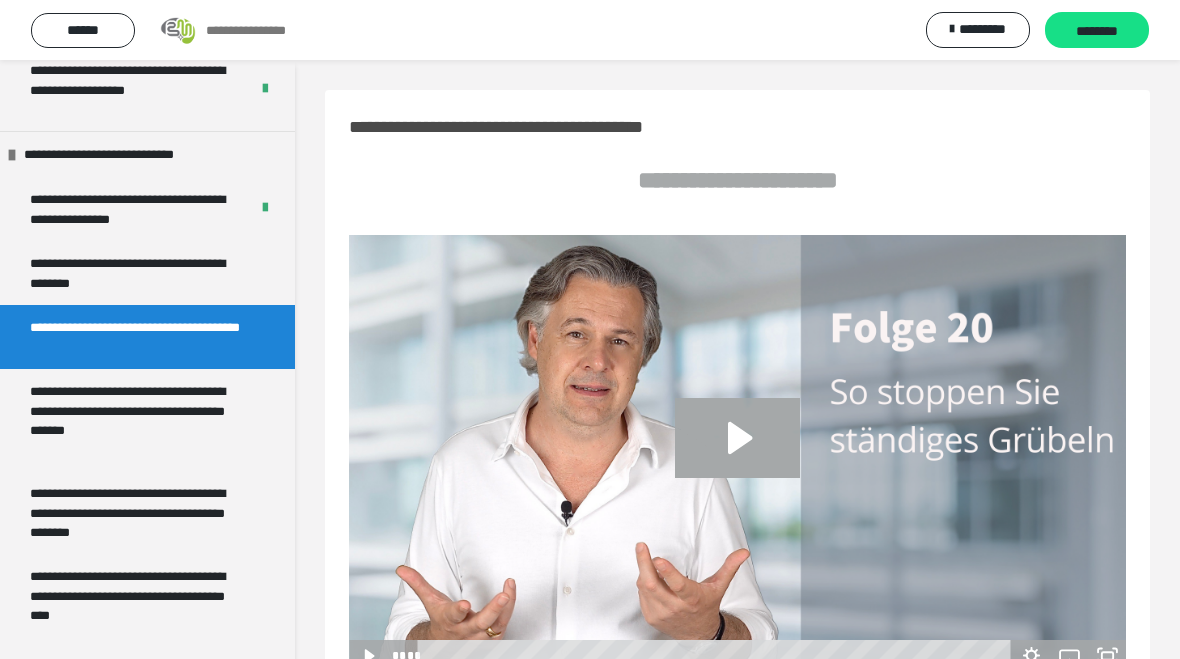 click on "**********" at bounding box center [131, 209] 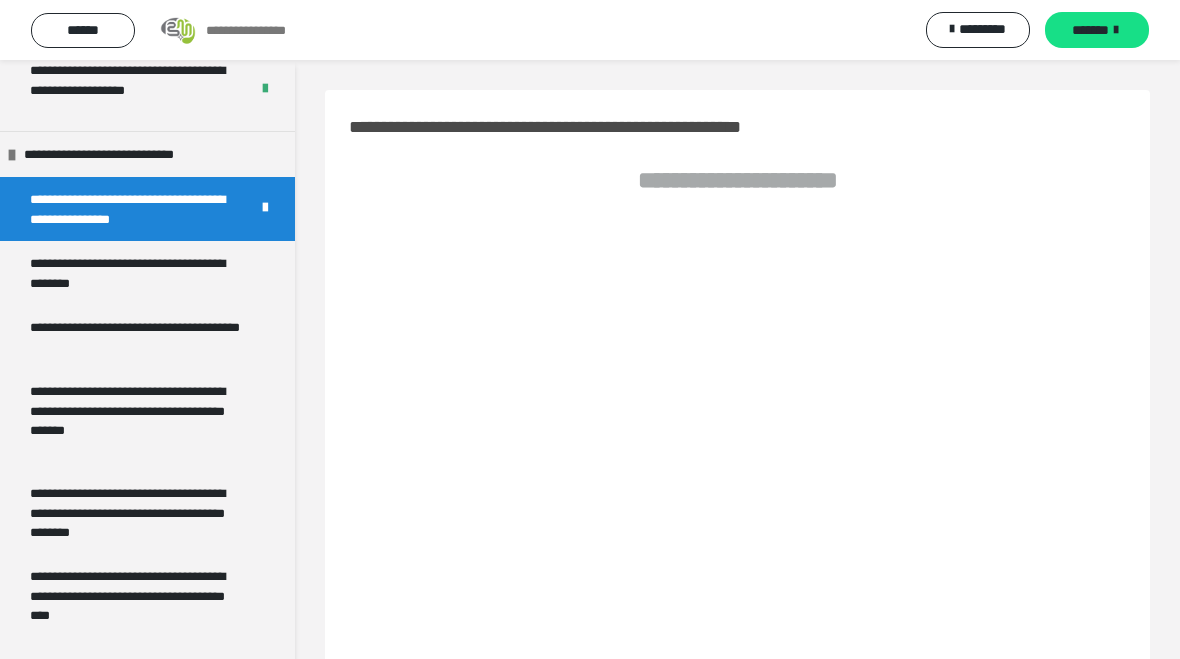click on "**********" at bounding box center (139, 273) 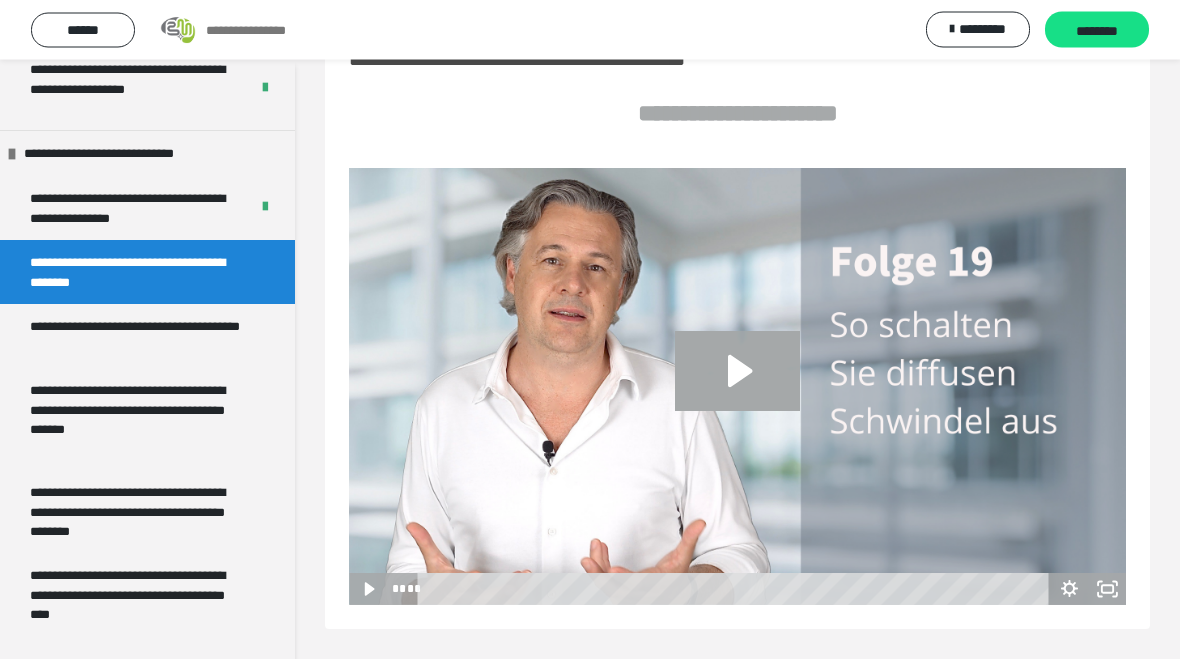 scroll, scrollTop: 67, scrollLeft: 0, axis: vertical 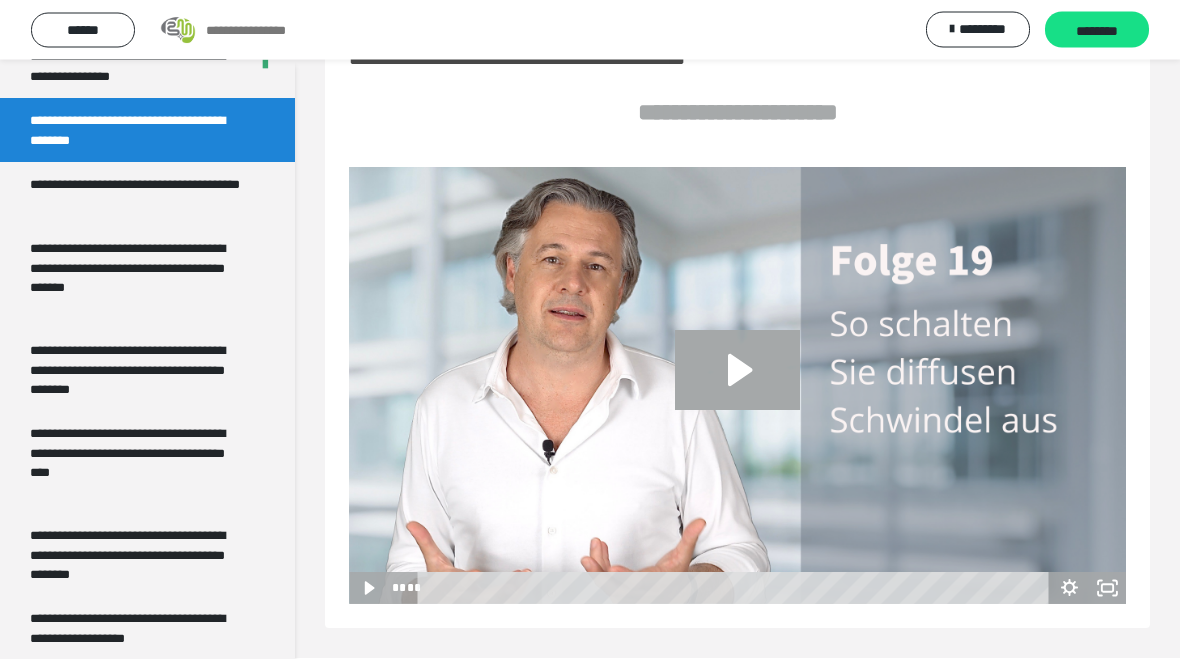 click 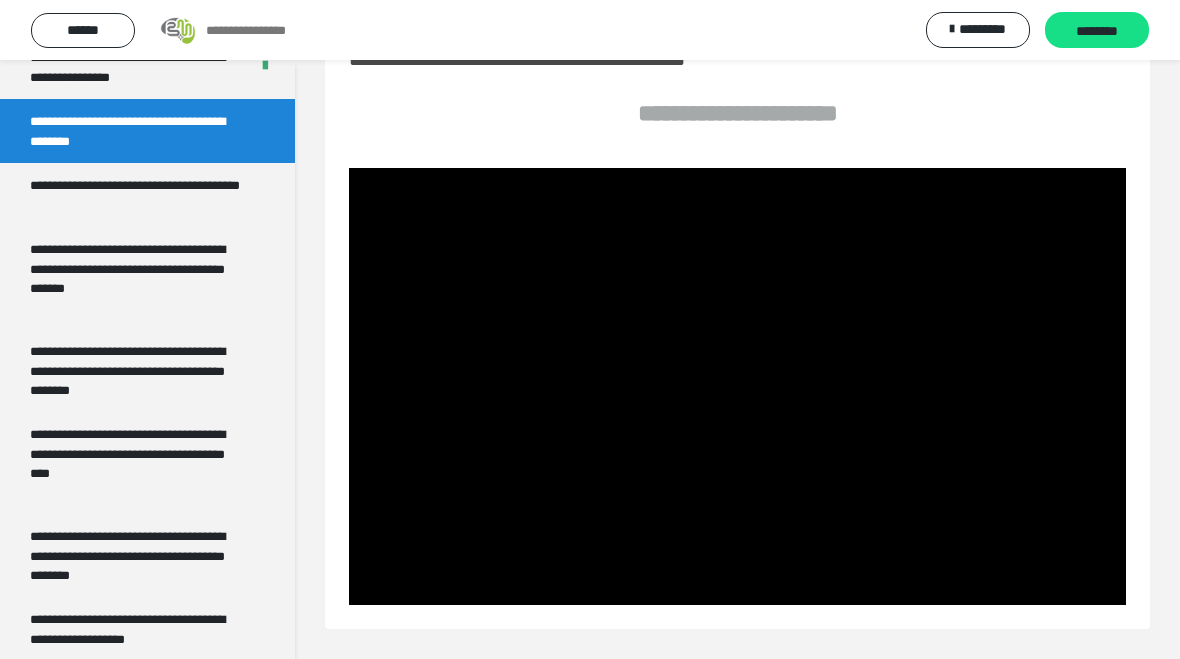 click at bounding box center [737, 386] 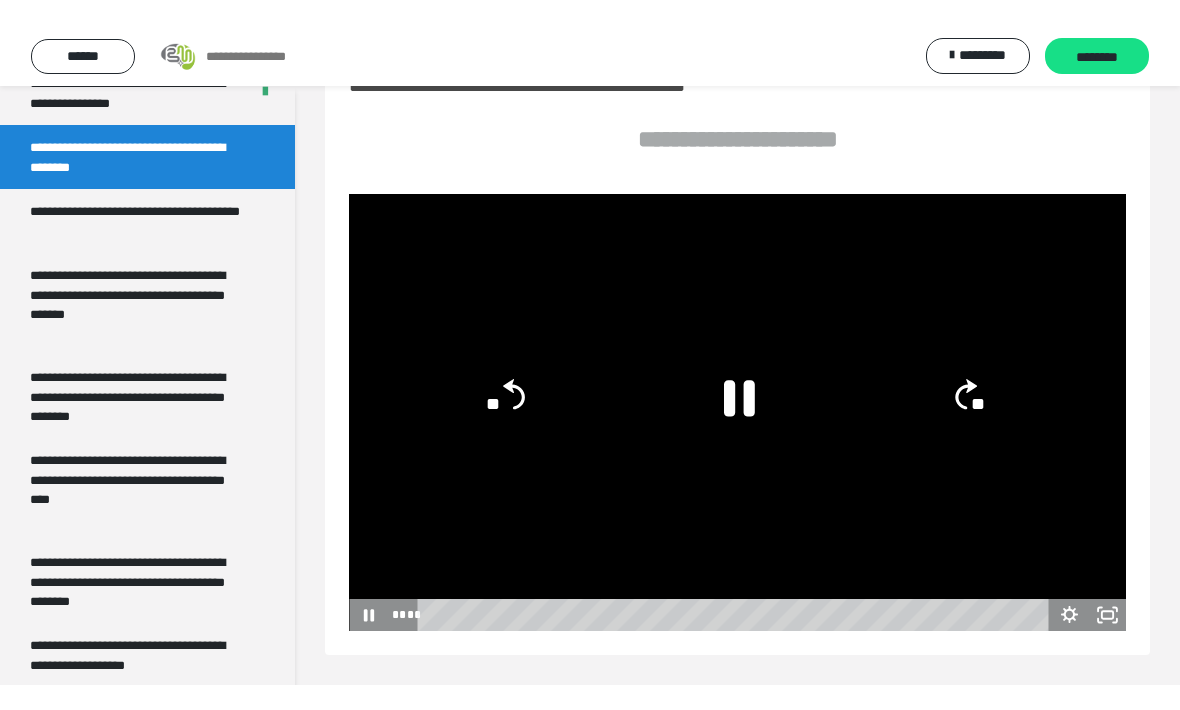 scroll, scrollTop: 17, scrollLeft: 0, axis: vertical 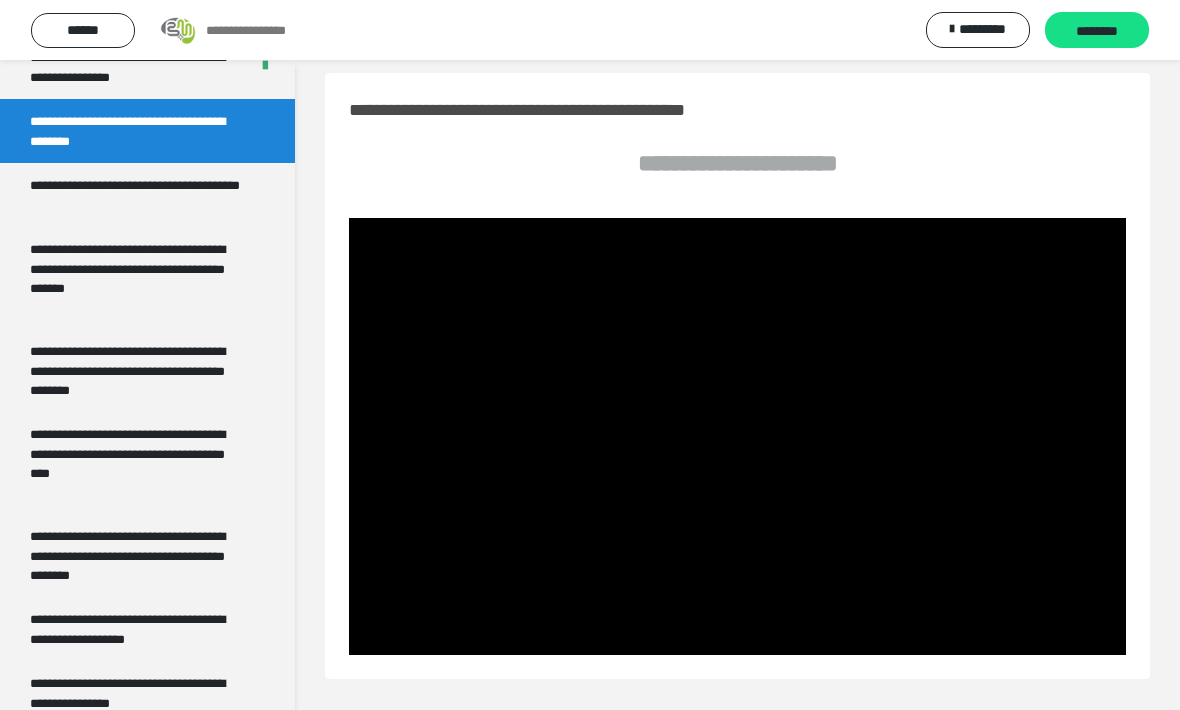 click at bounding box center (737, 436) 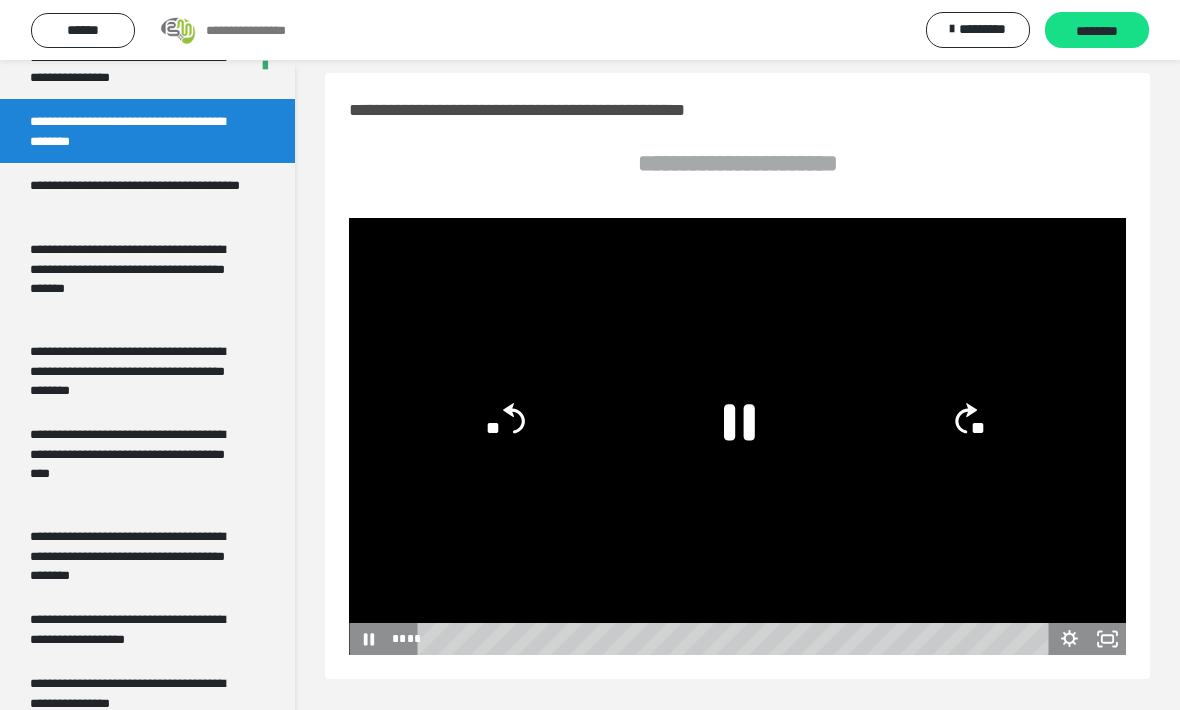 click 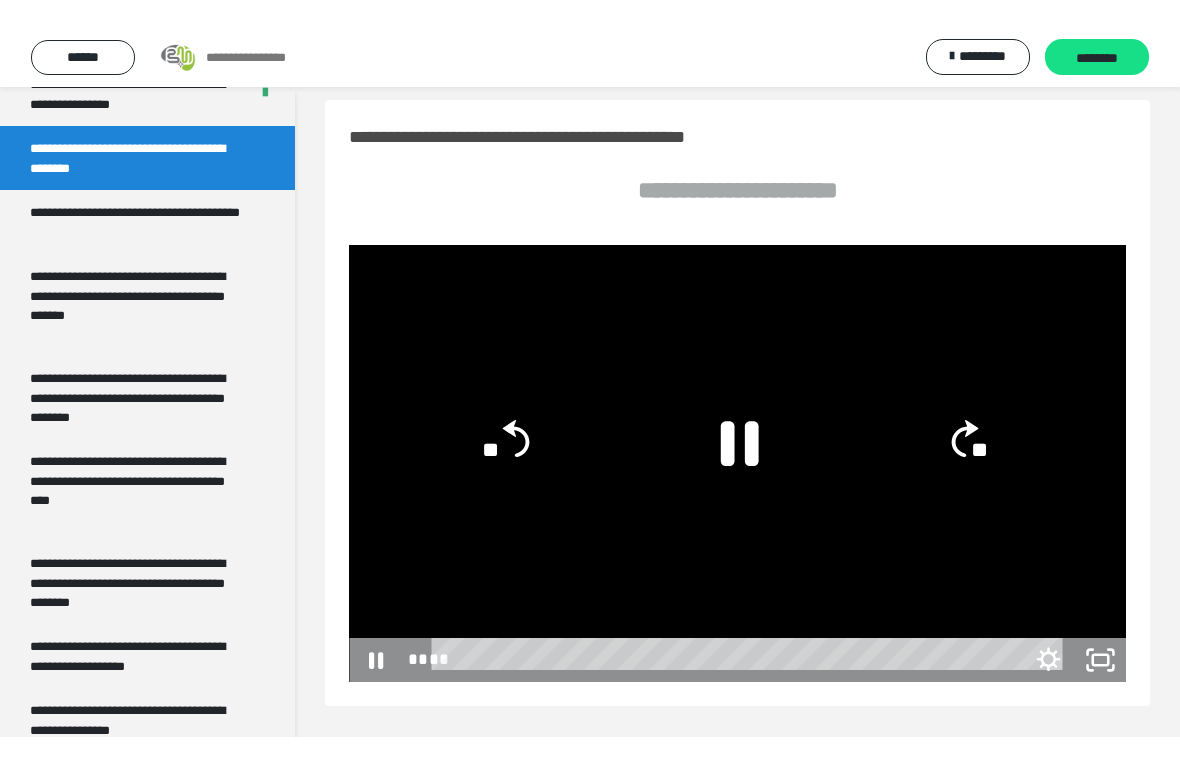 scroll, scrollTop: 24, scrollLeft: 0, axis: vertical 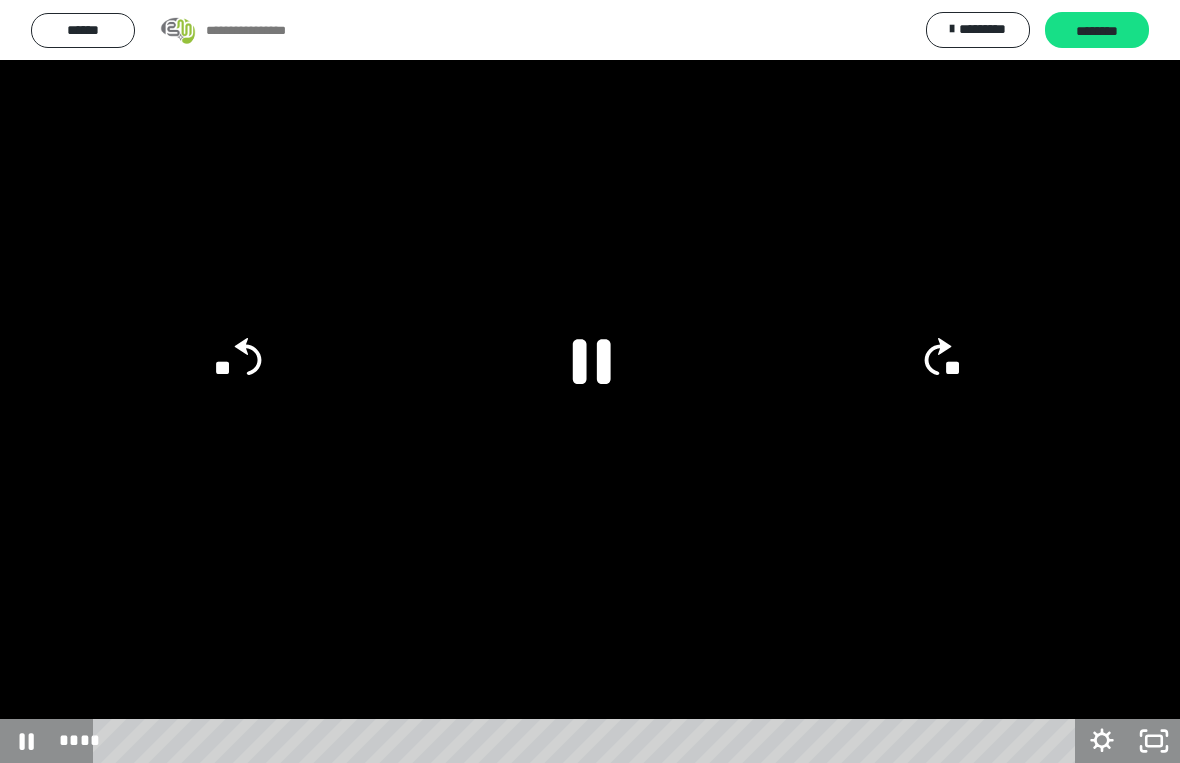 click at bounding box center [590, 381] 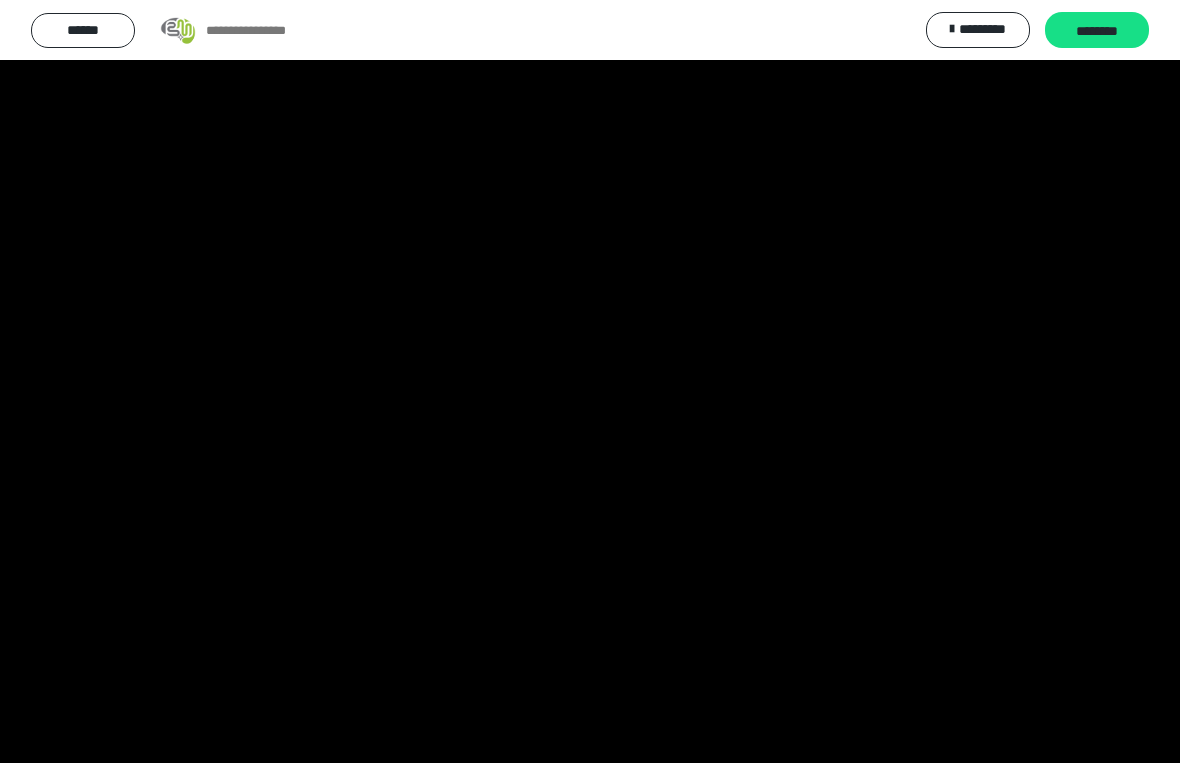 click at bounding box center (590, 381) 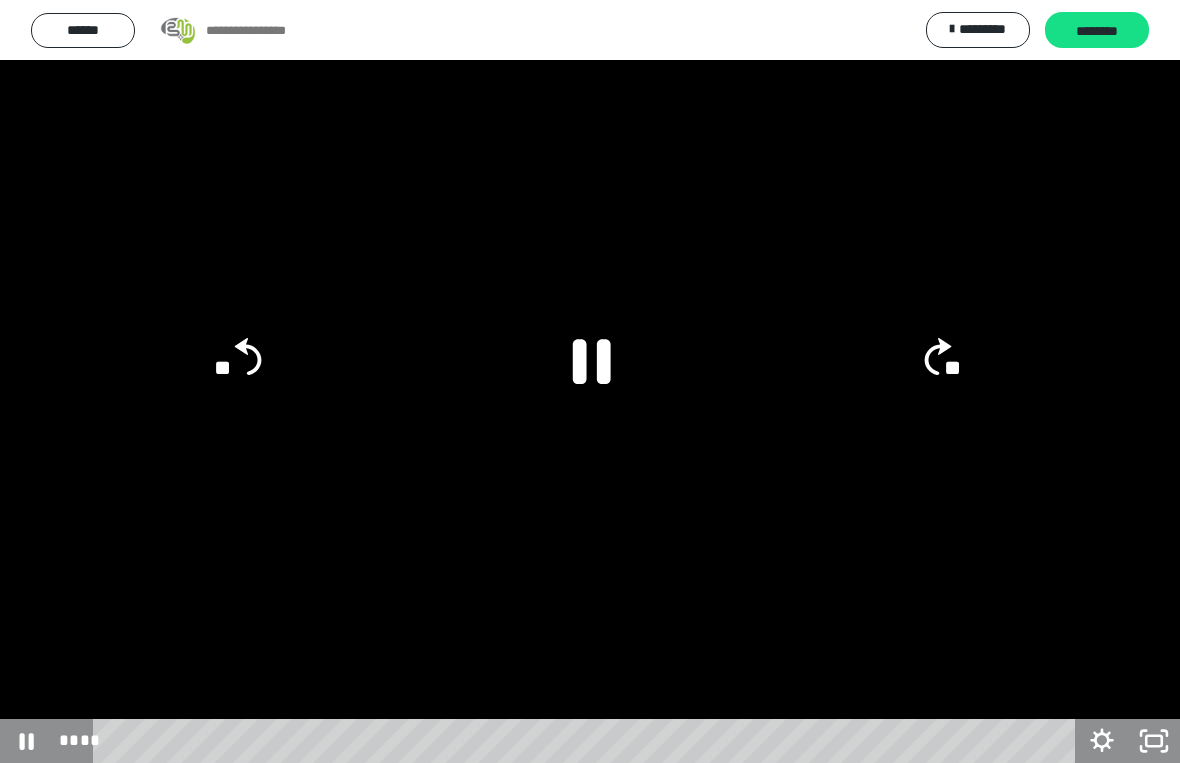 click at bounding box center (590, 381) 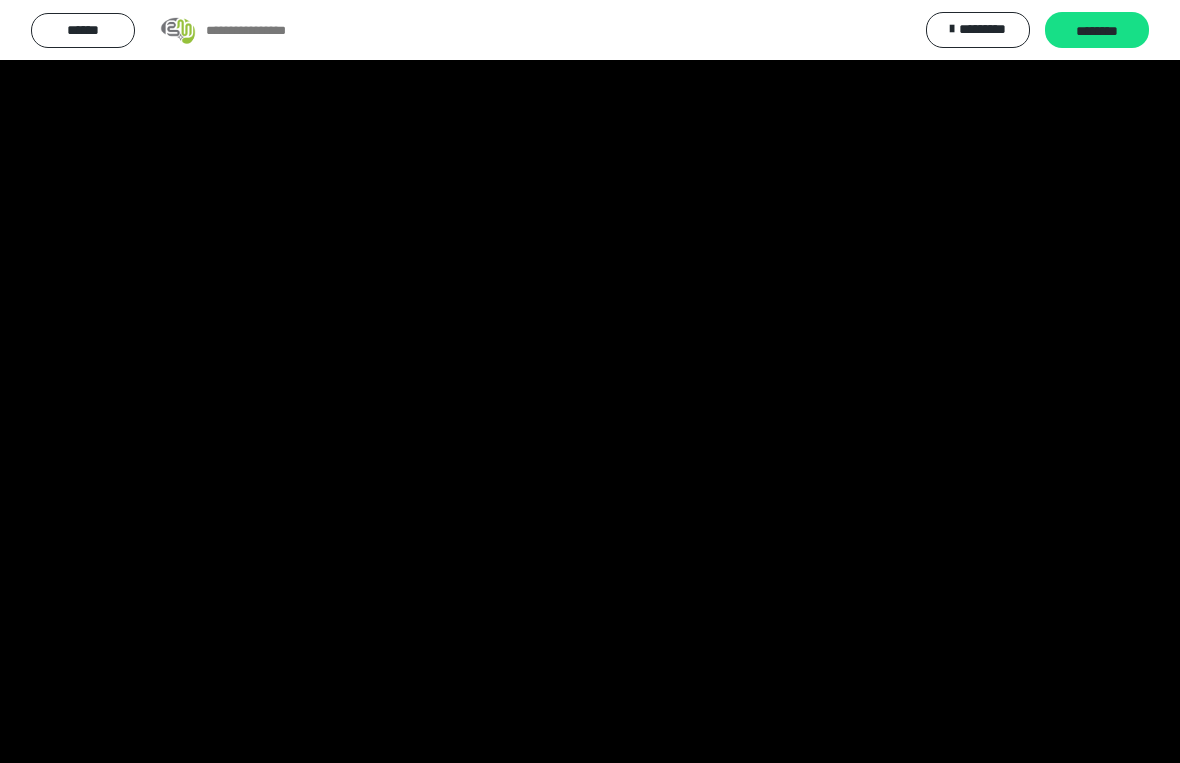 click at bounding box center [590, 381] 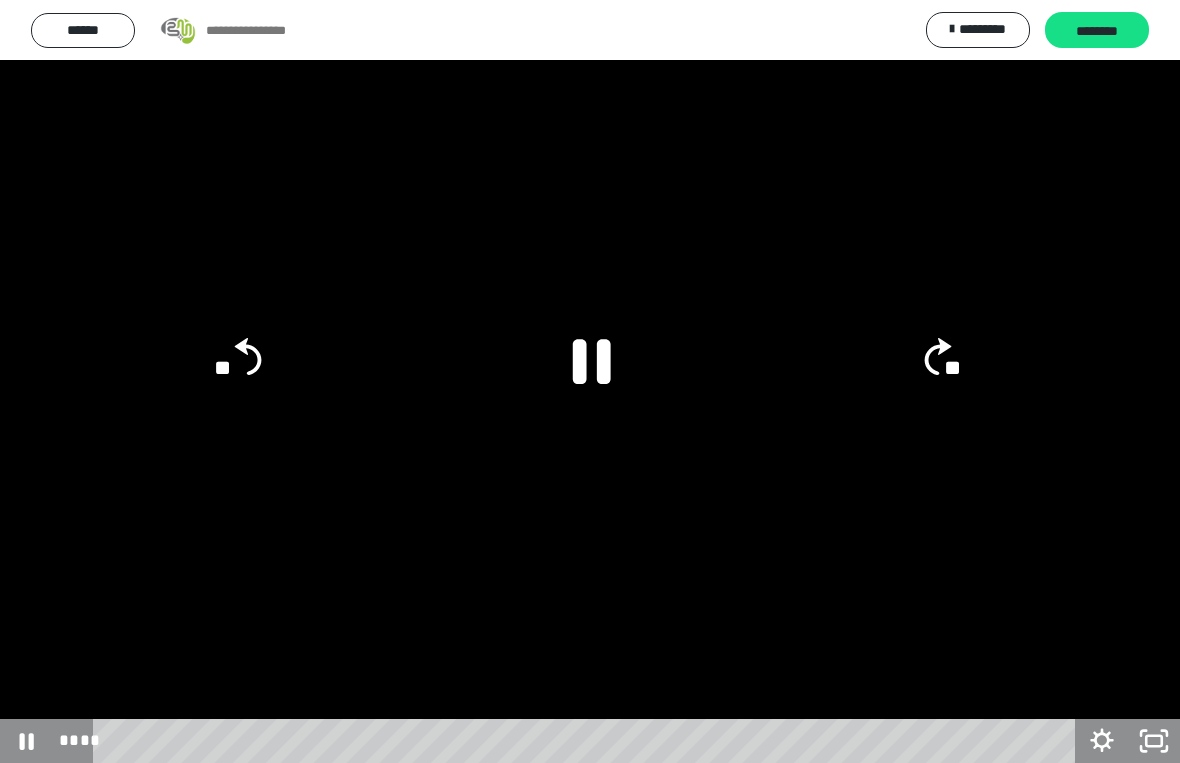 click at bounding box center [590, 381] 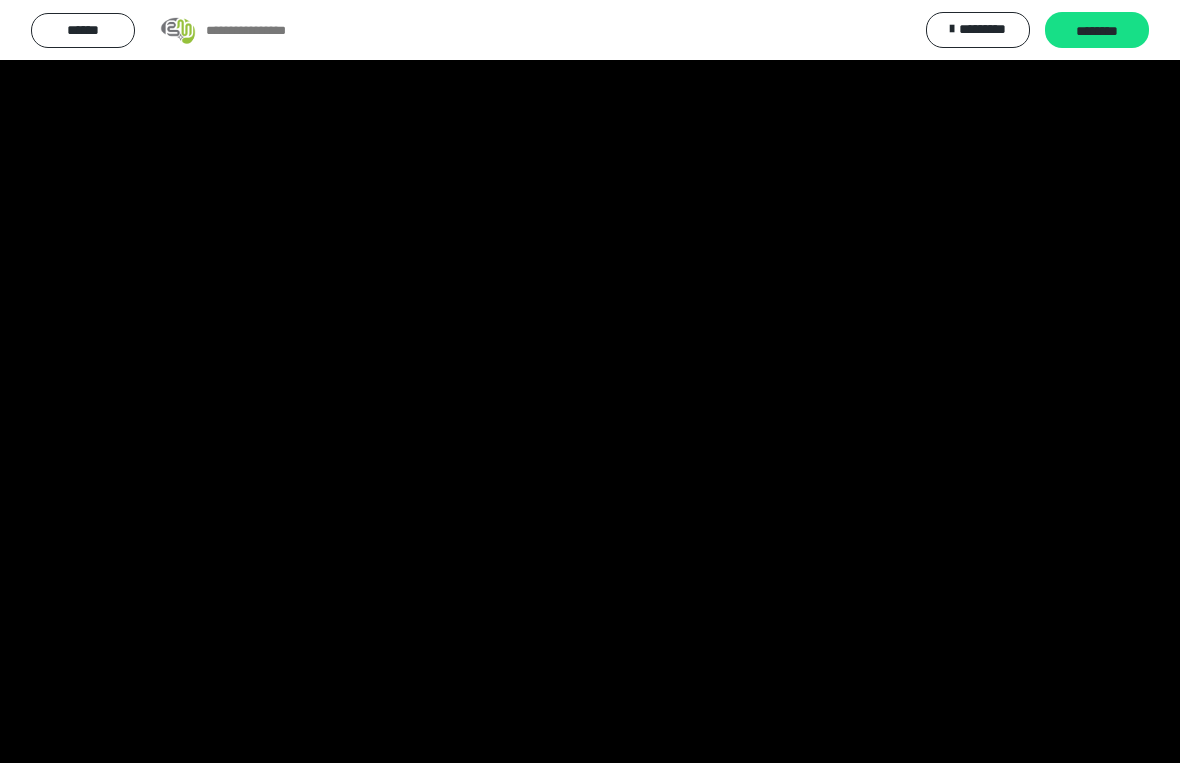 click at bounding box center (590, 381) 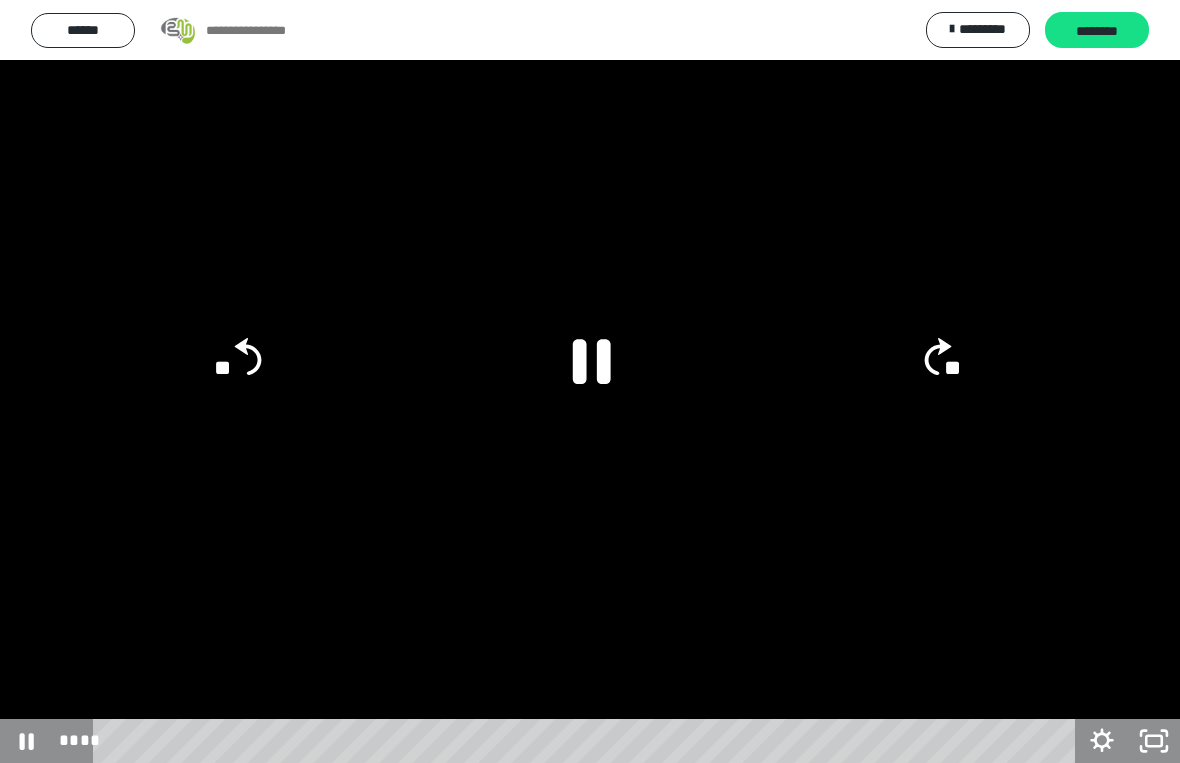 click at bounding box center (590, 381) 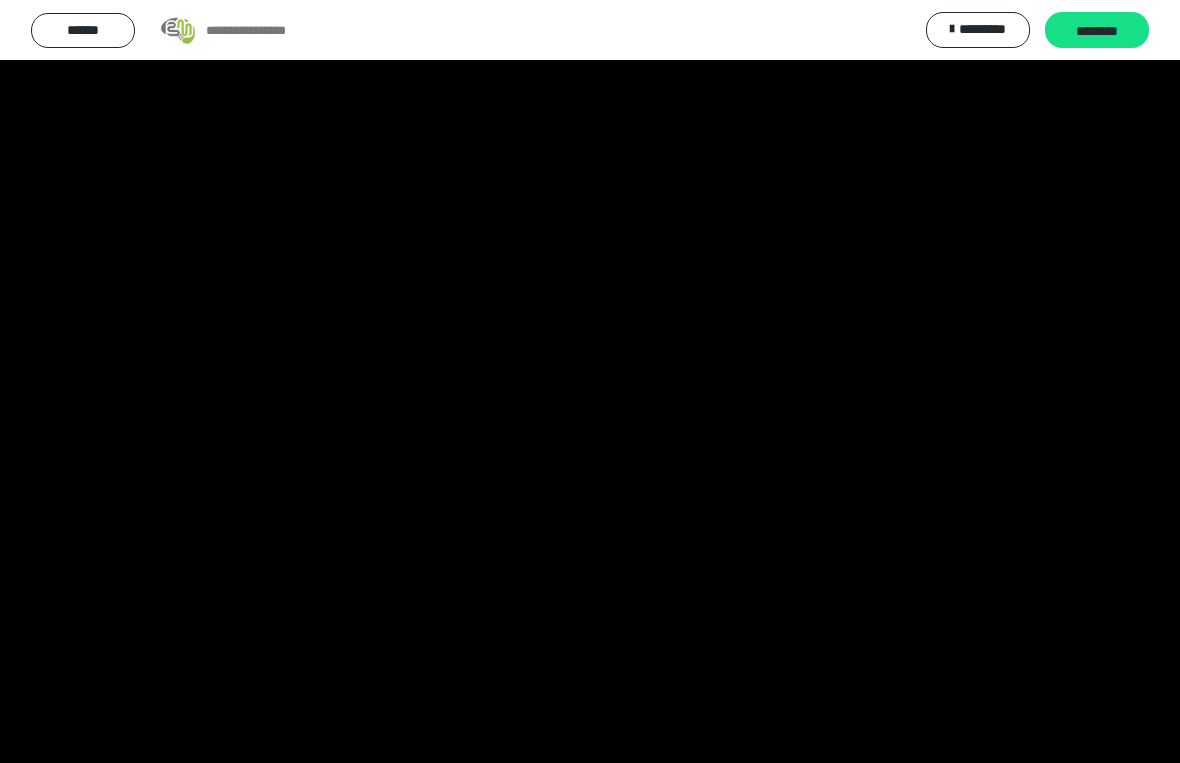 click at bounding box center [590, 381] 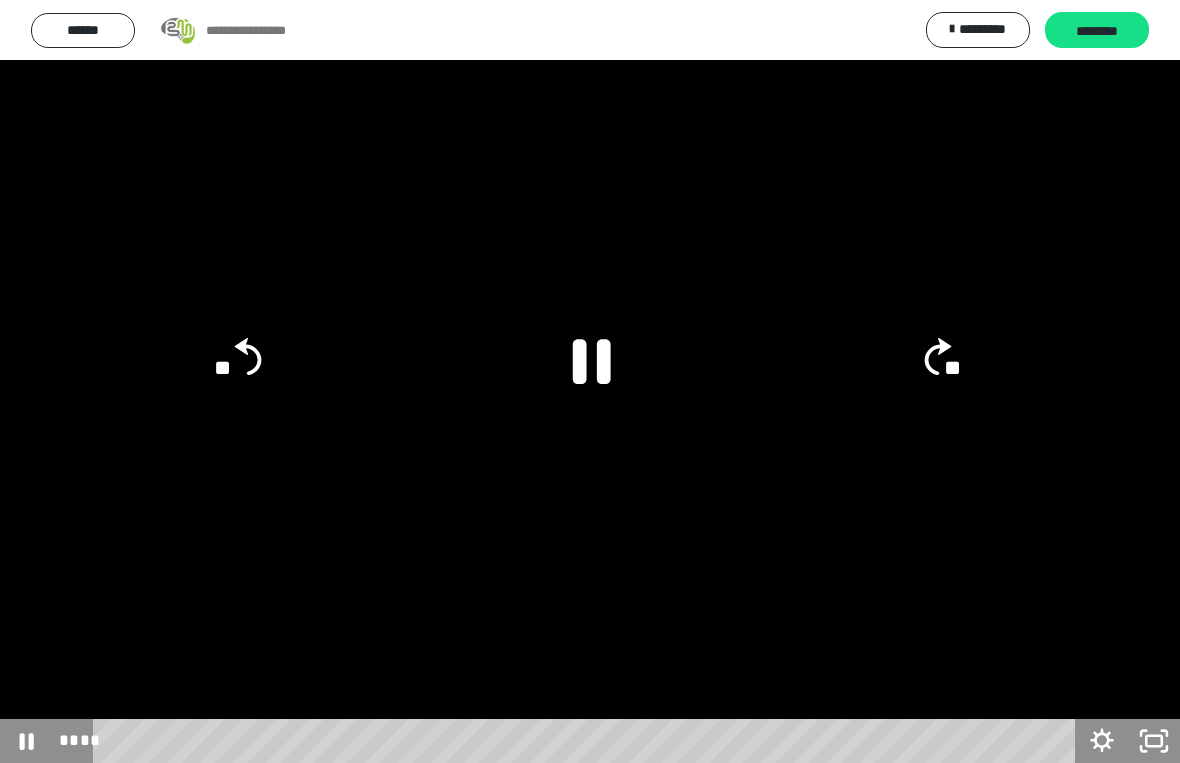 click 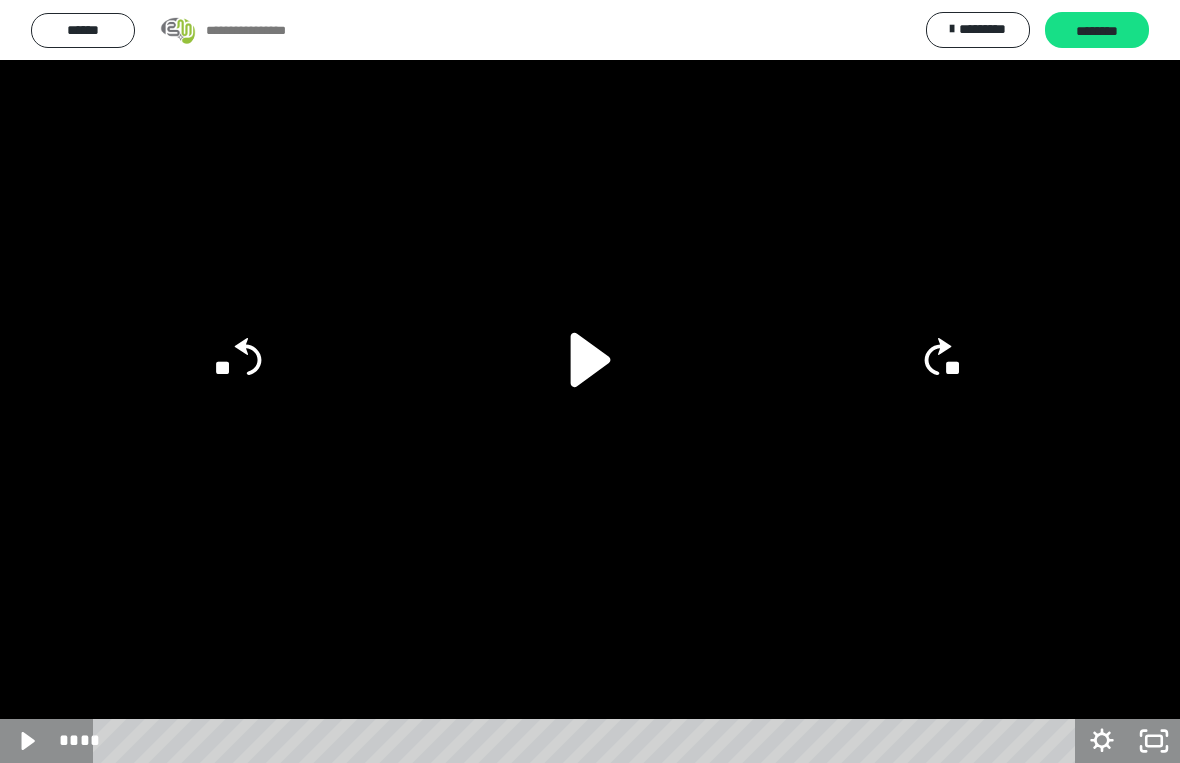 click 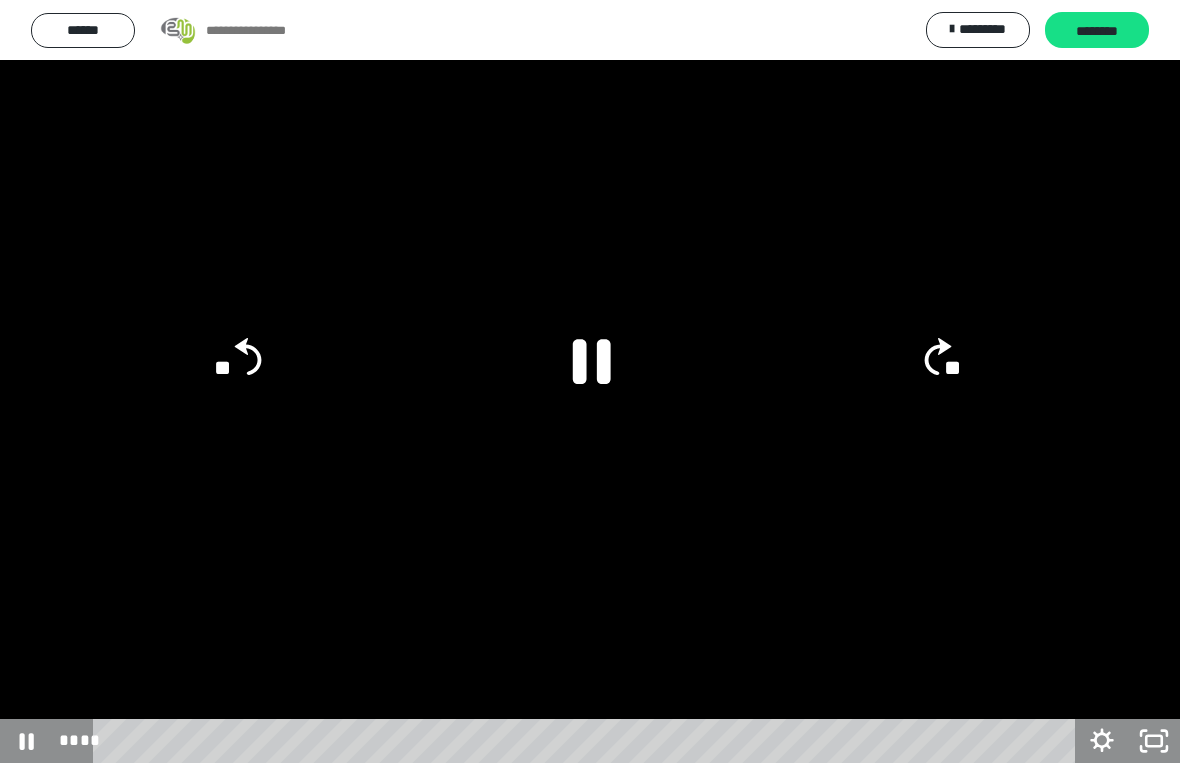 click at bounding box center (590, 381) 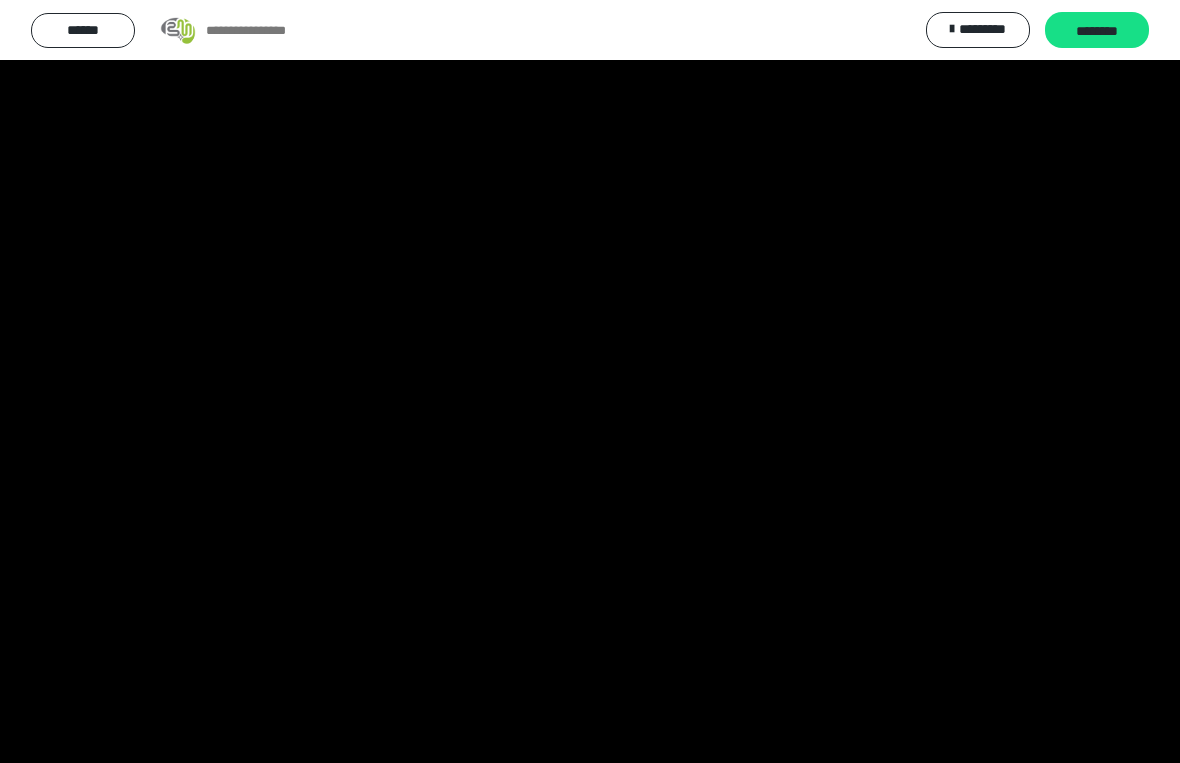 click at bounding box center [590, 381] 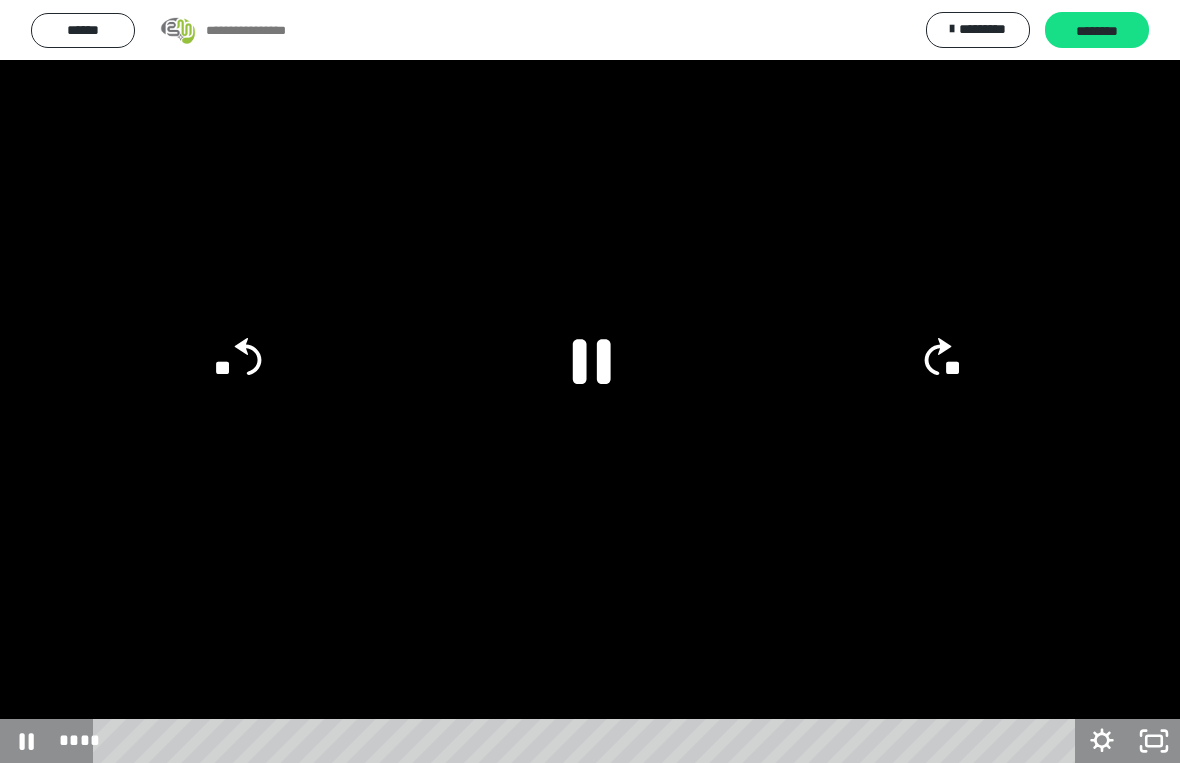 click on "**" 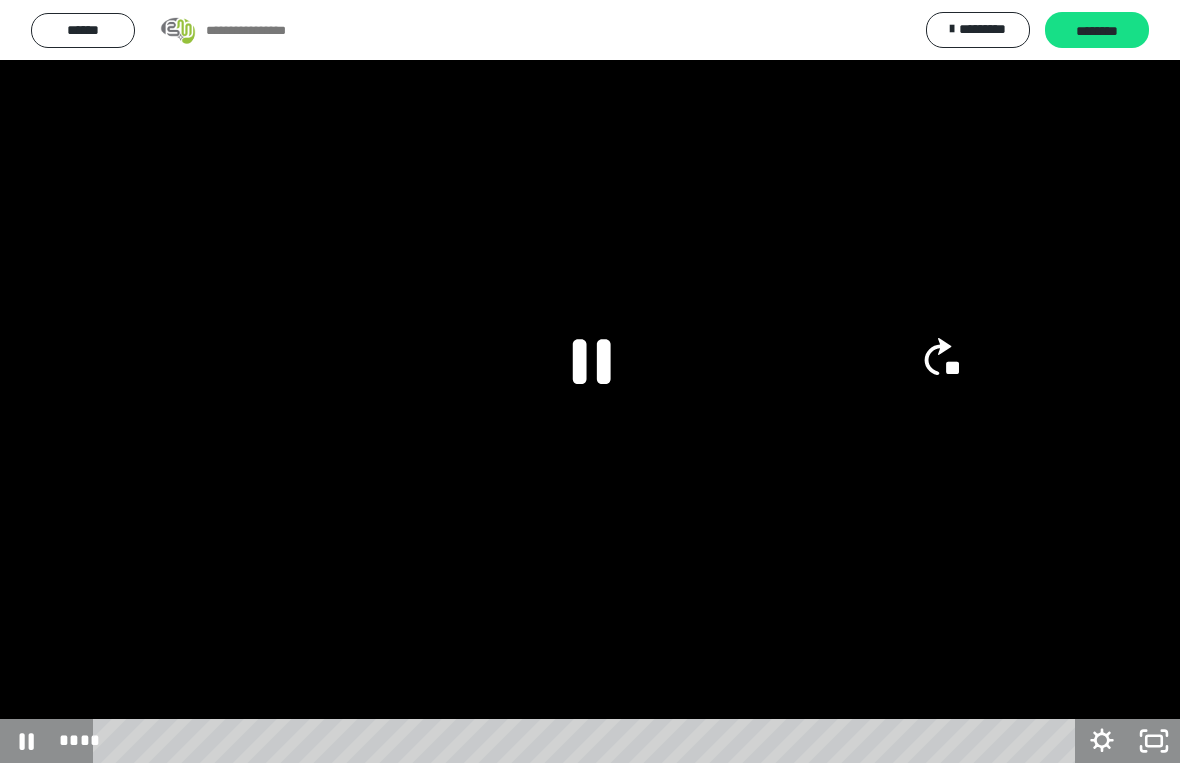 click on "**" 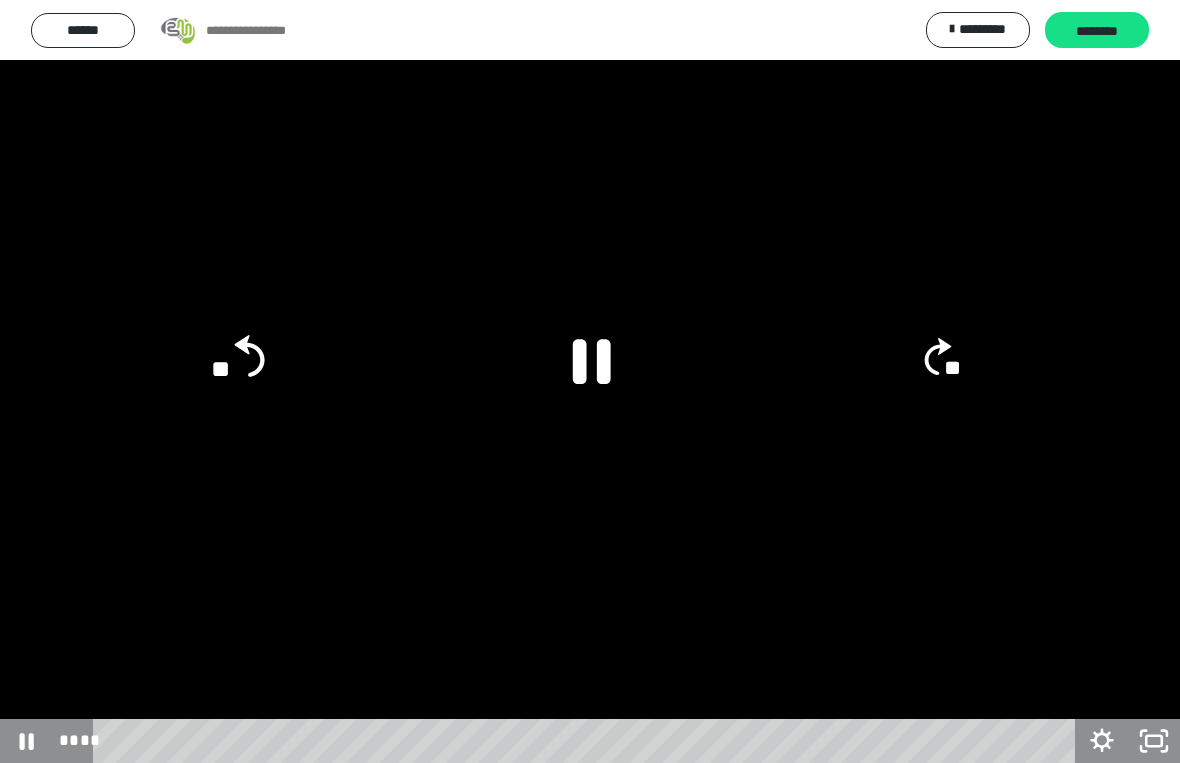 click on "**" 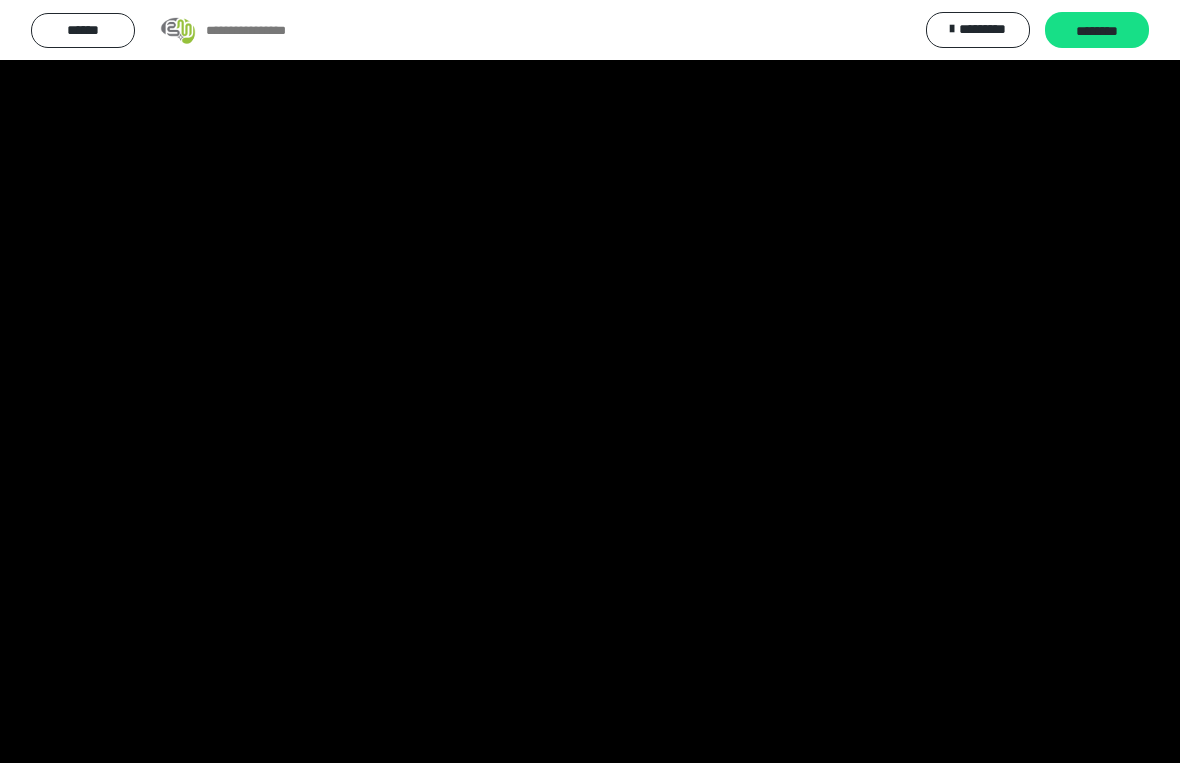 click at bounding box center (590, 381) 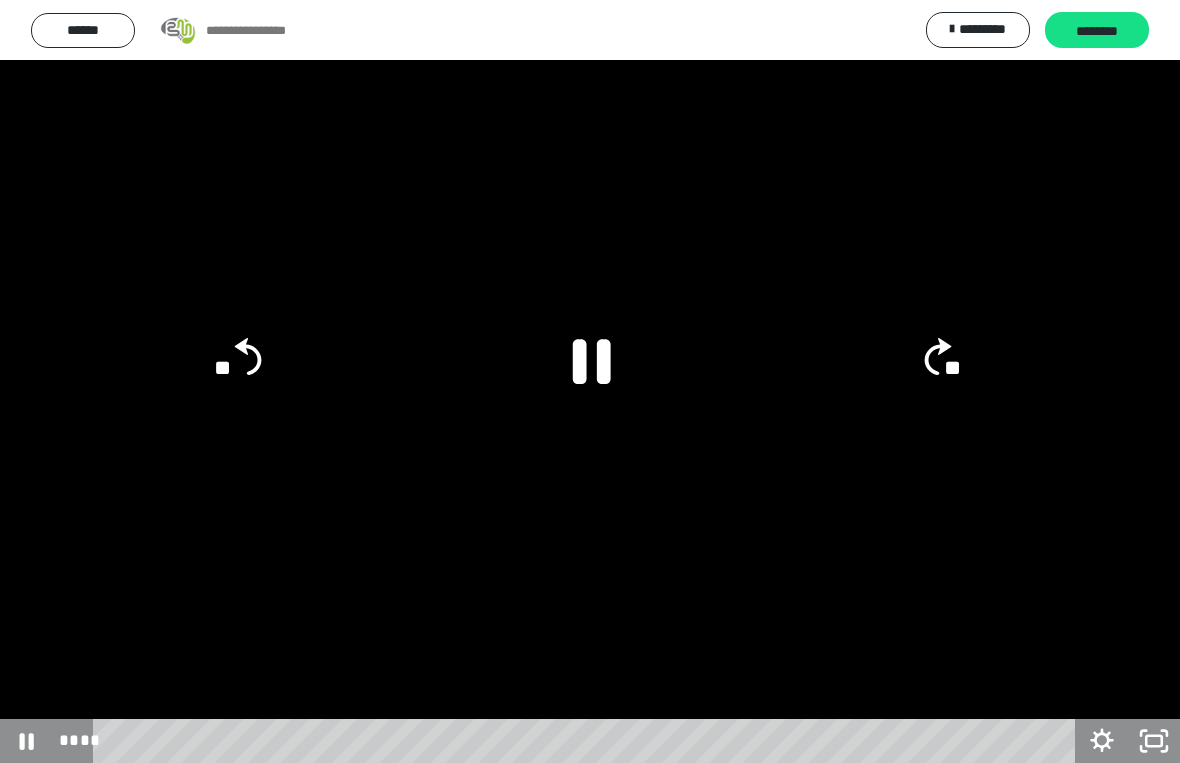 click at bounding box center (590, 381) 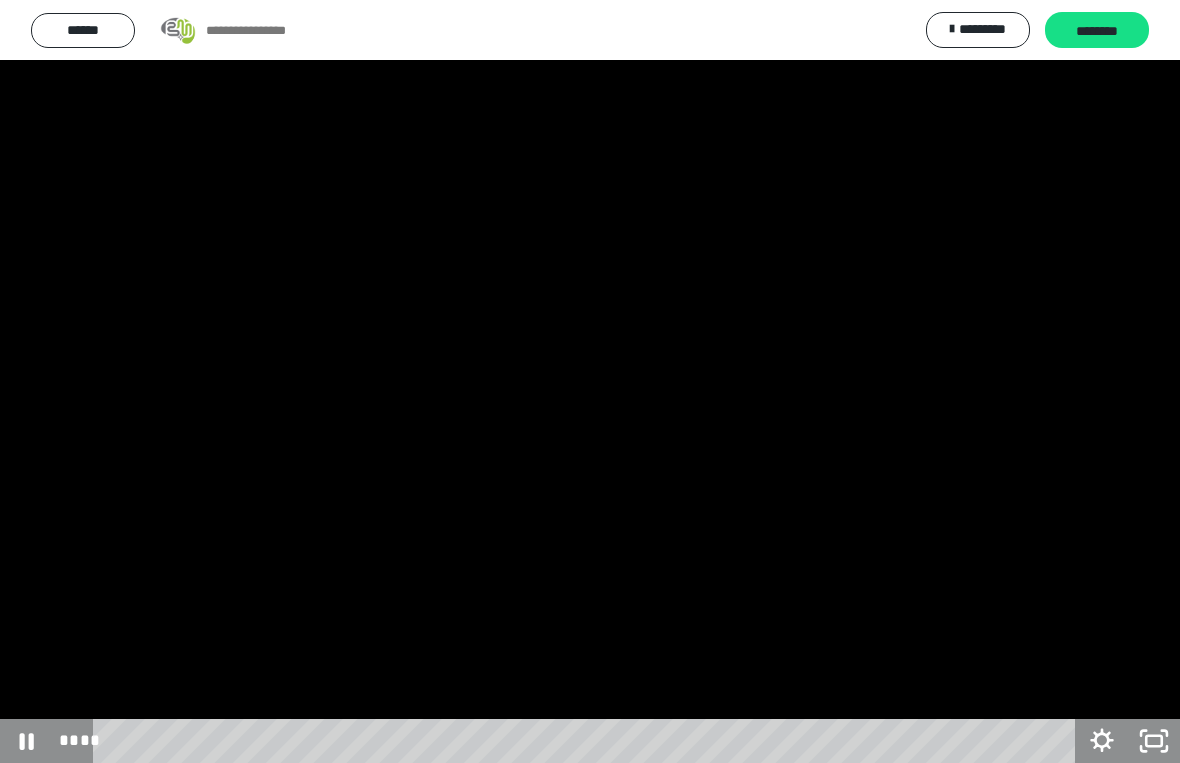 click at bounding box center [590, 381] 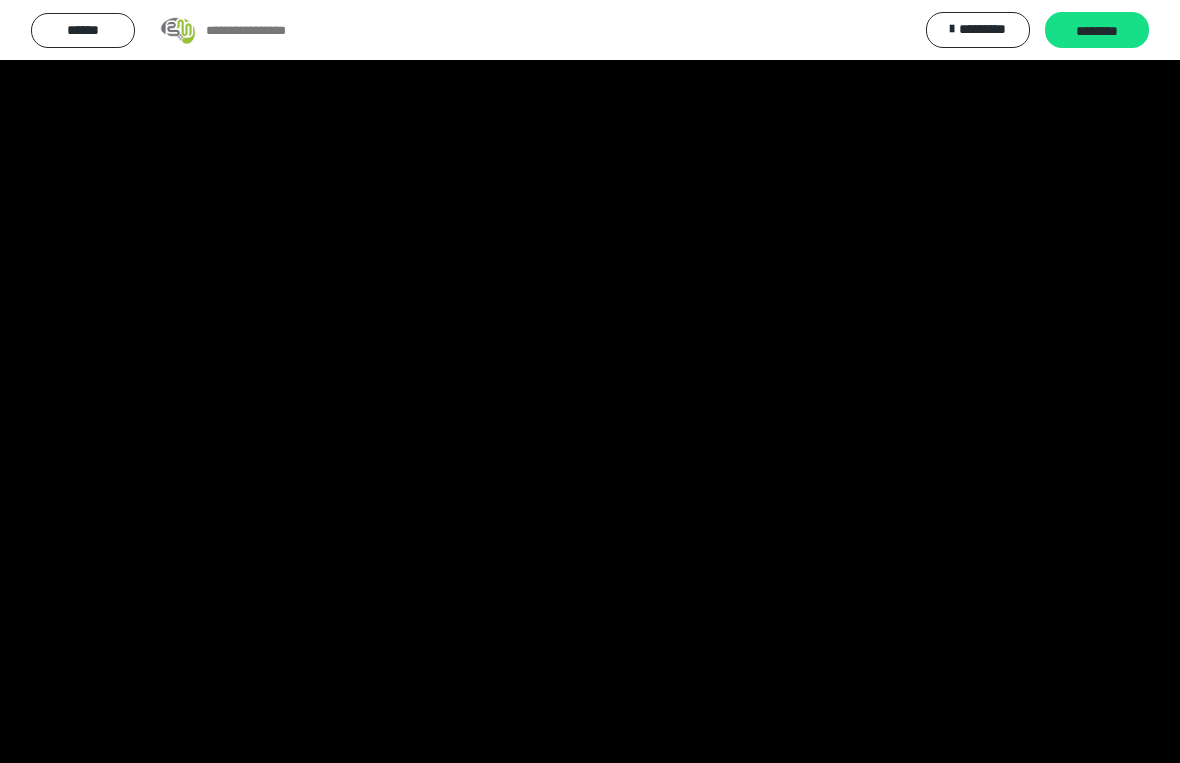 click at bounding box center (590, 381) 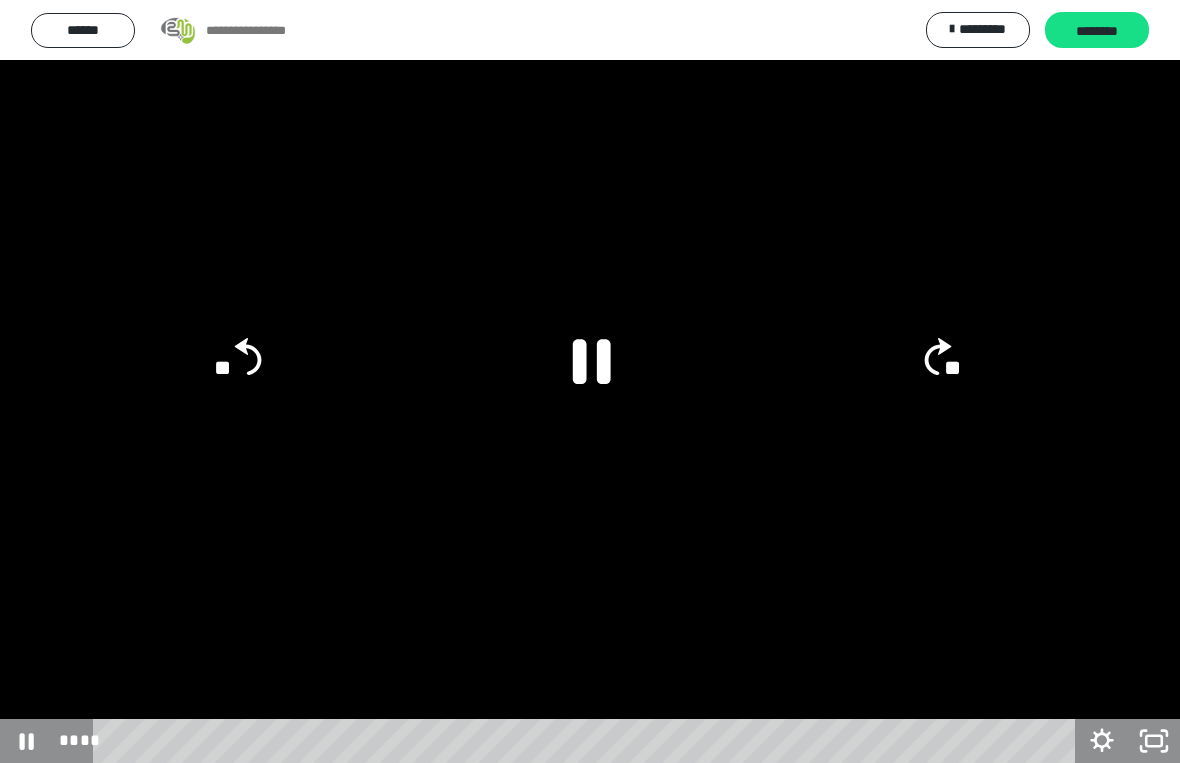 click on "**" 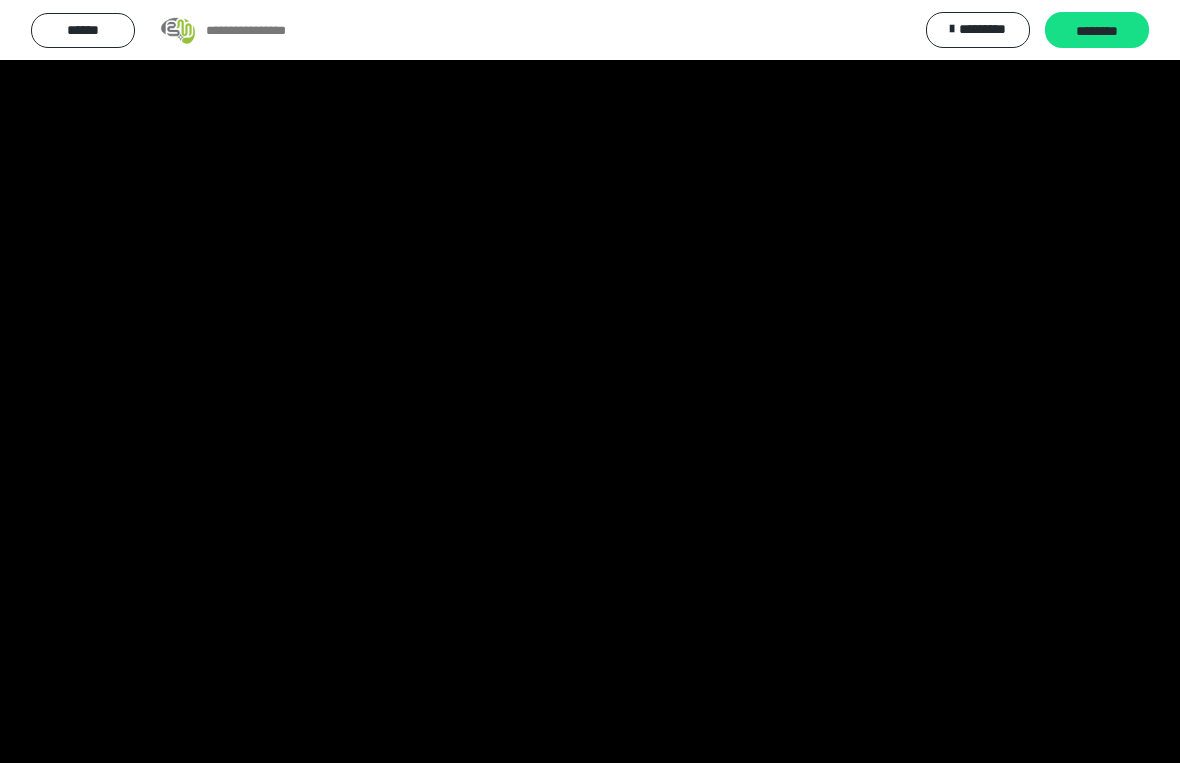 click at bounding box center (590, 381) 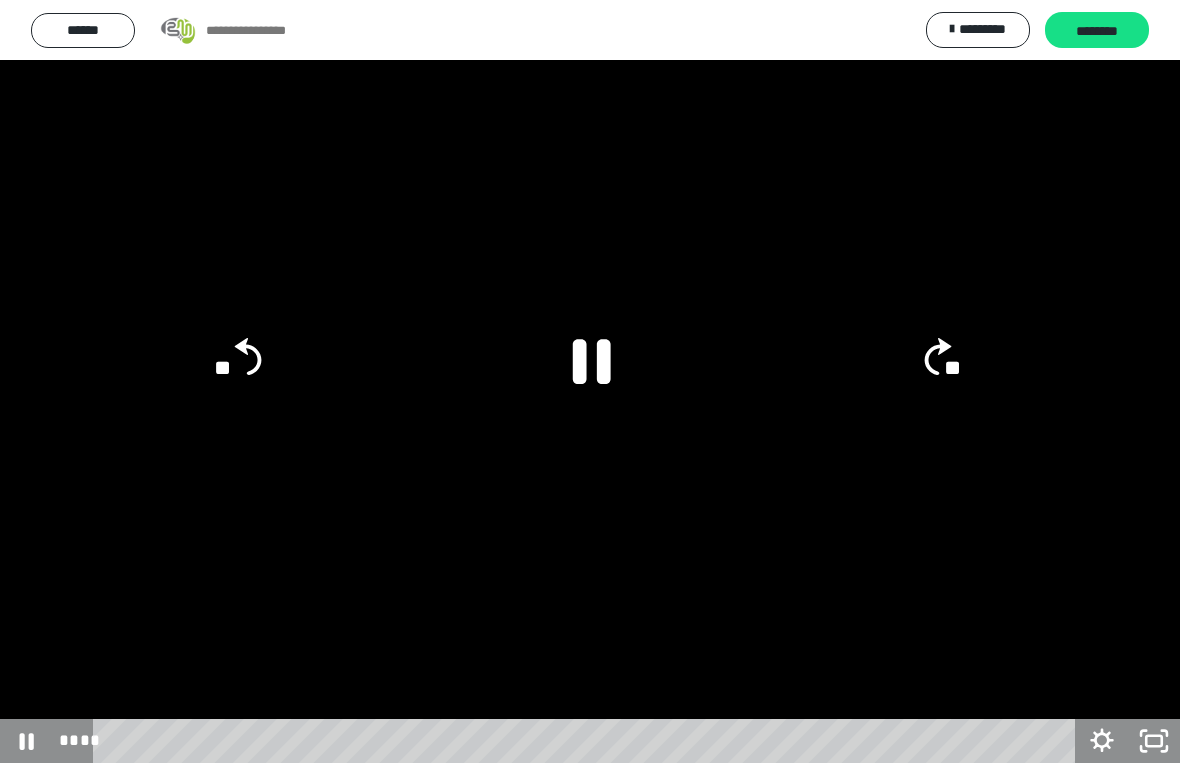 click 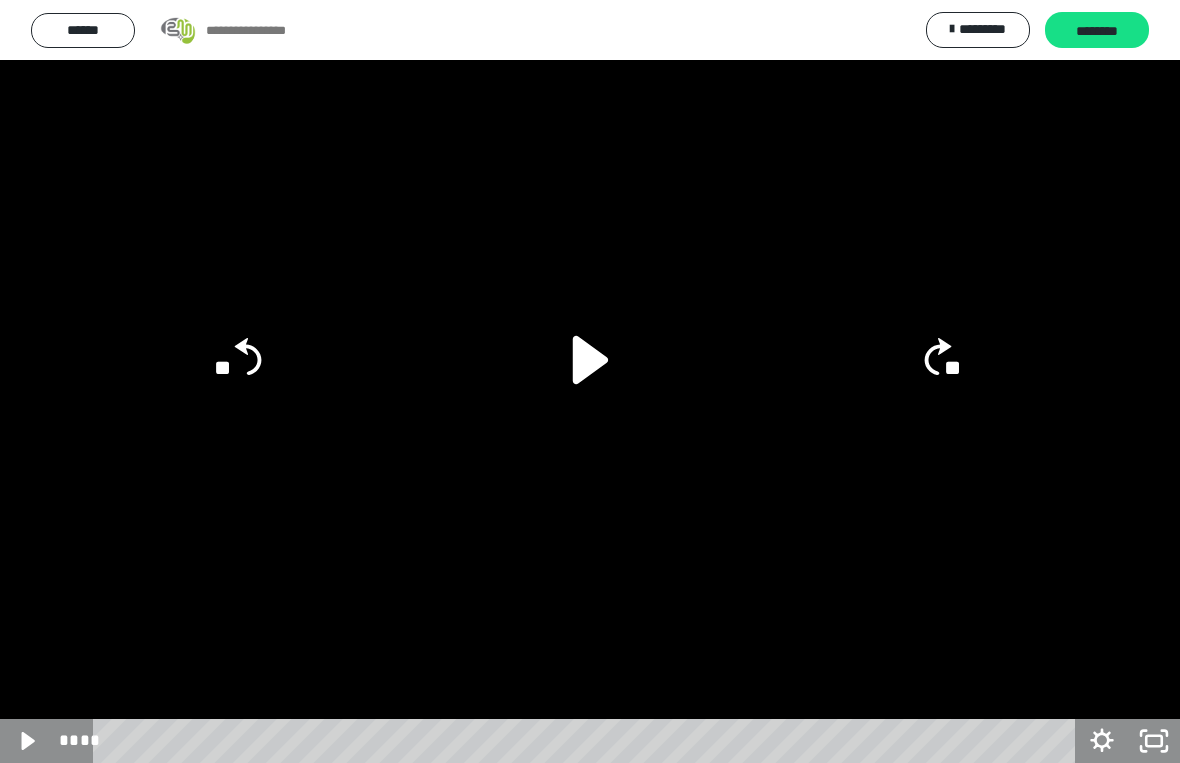 click at bounding box center (590, 381) 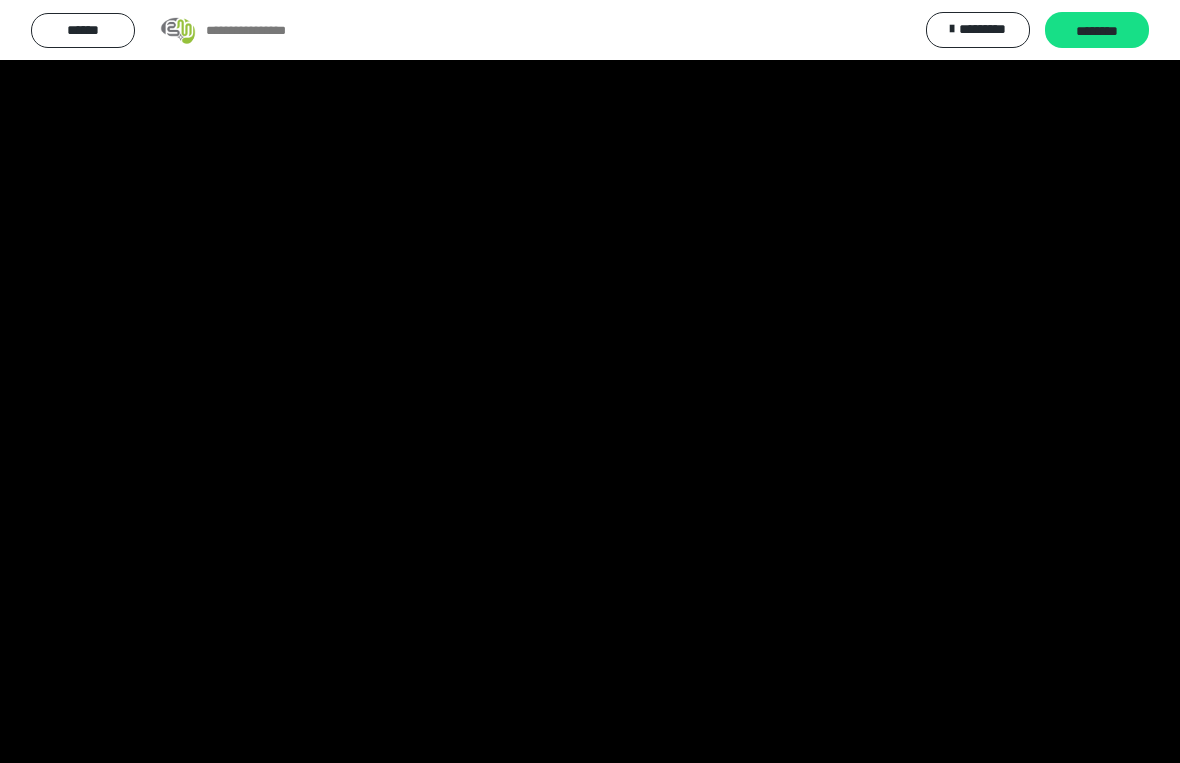 click at bounding box center (590, 381) 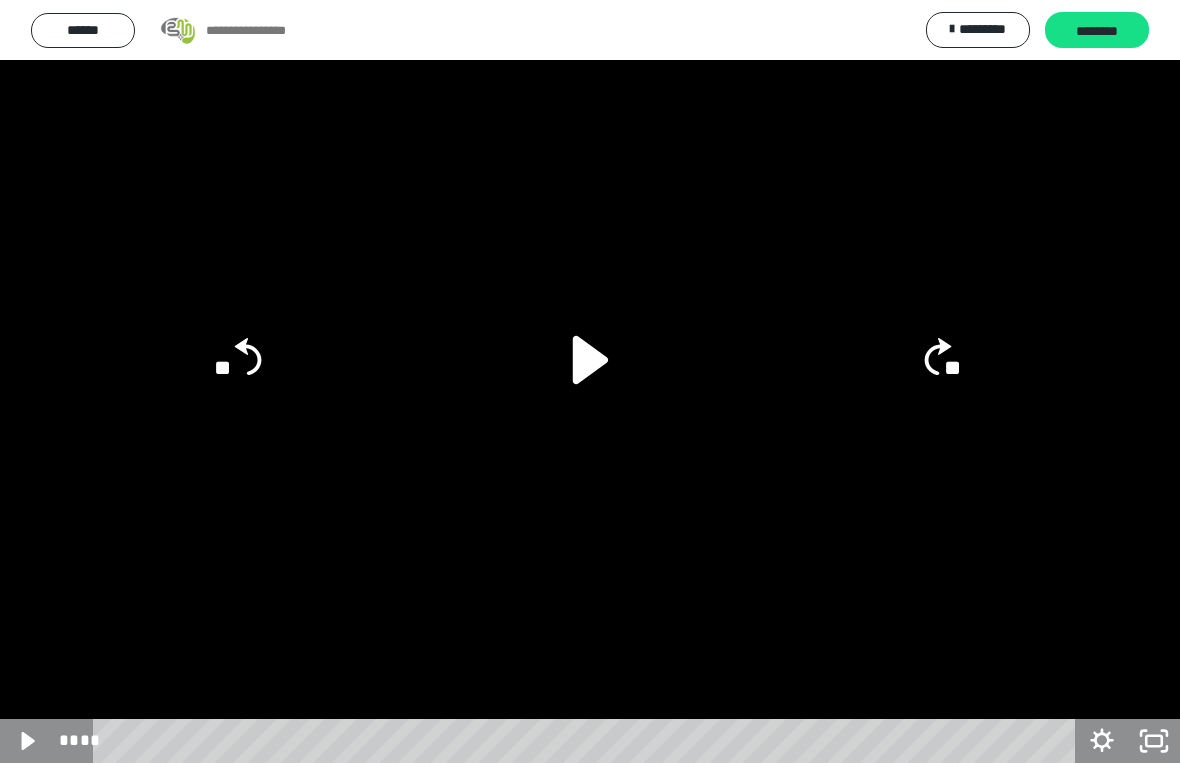 click 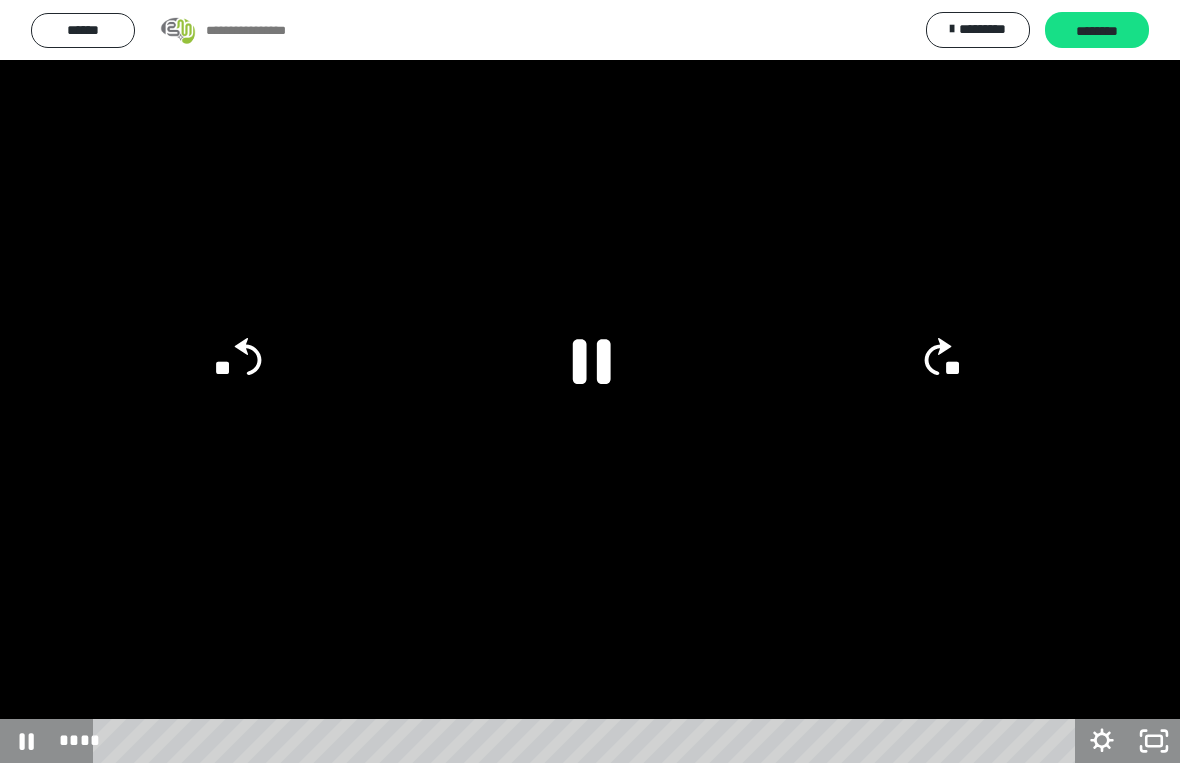 click at bounding box center (590, 381) 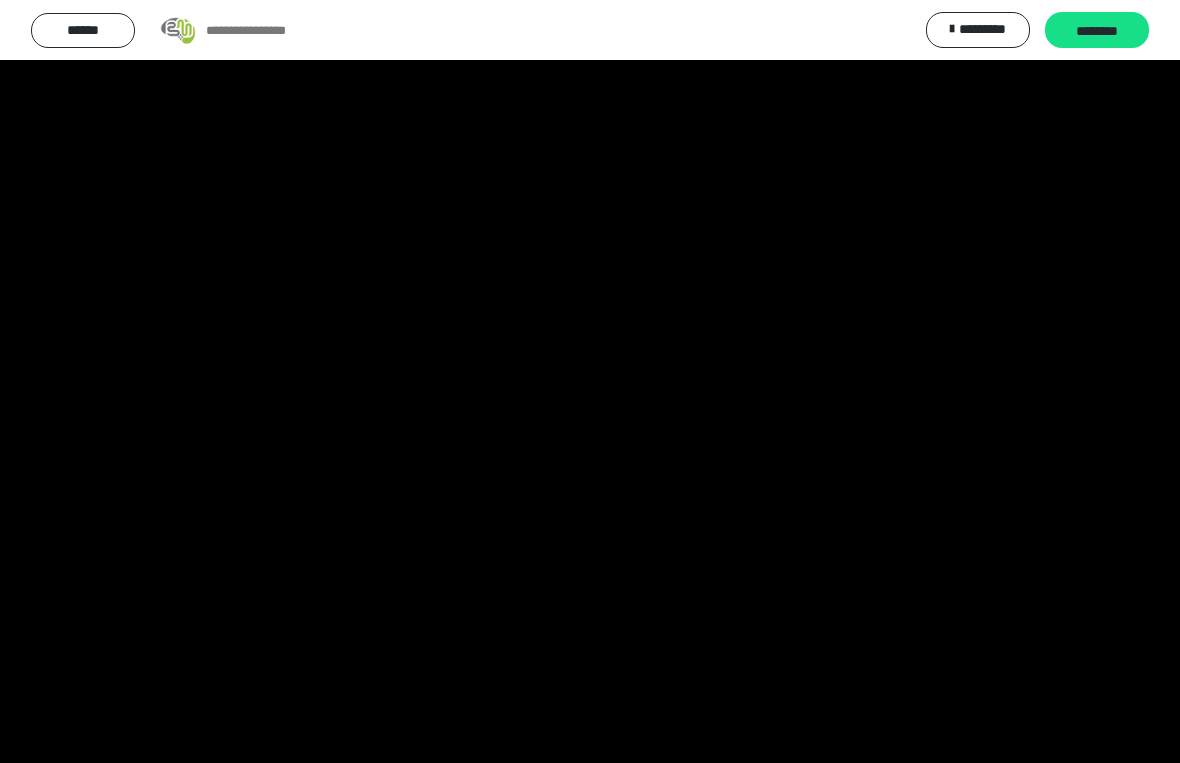 click at bounding box center [590, 381] 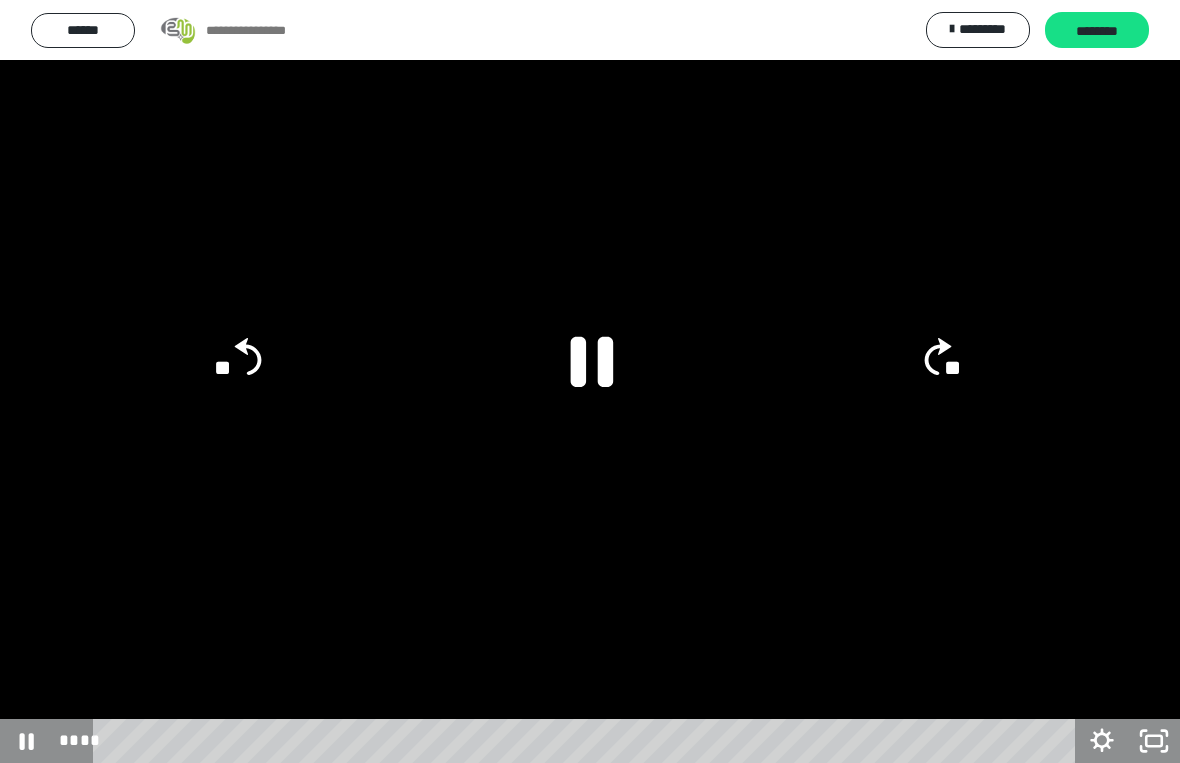 click 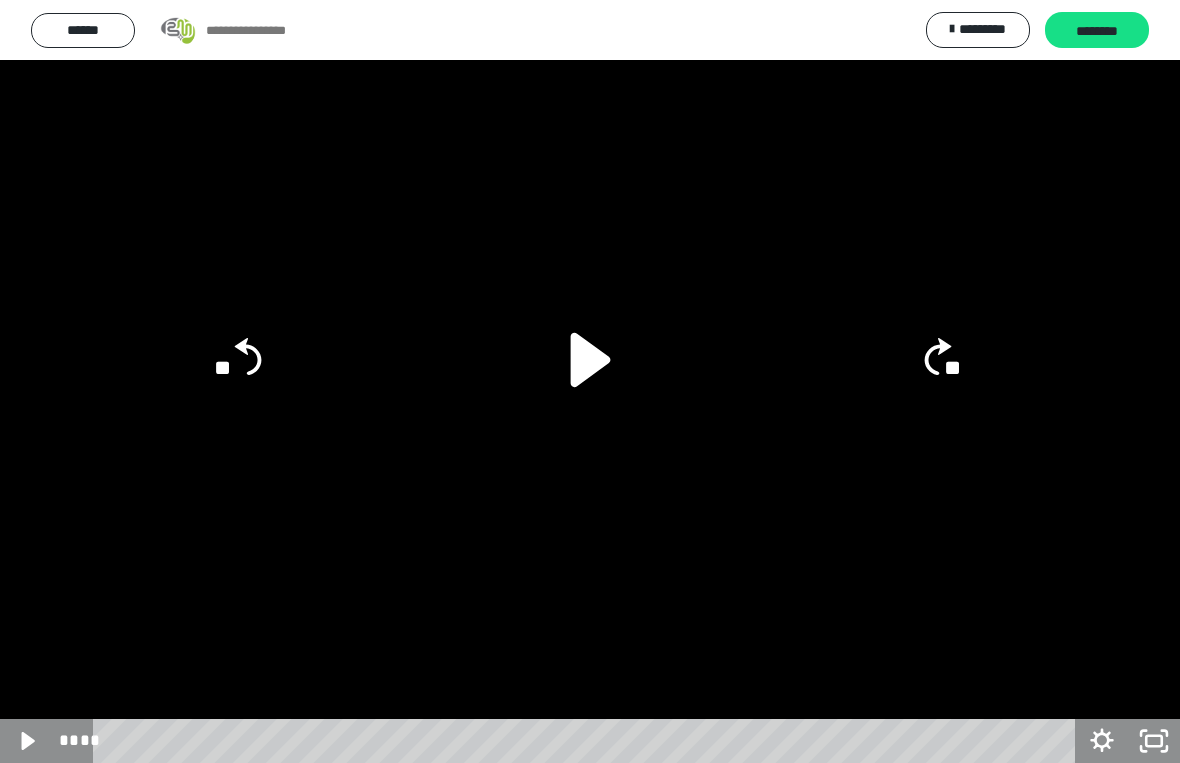 click 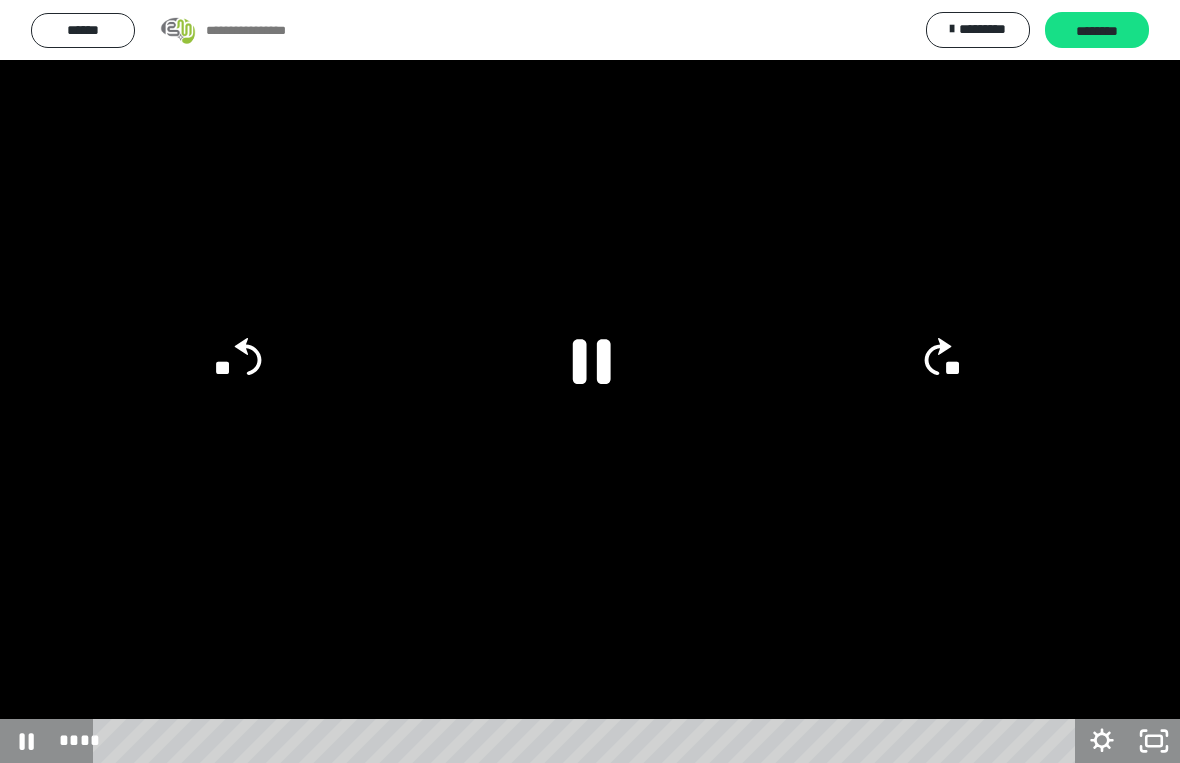 click at bounding box center (590, 381) 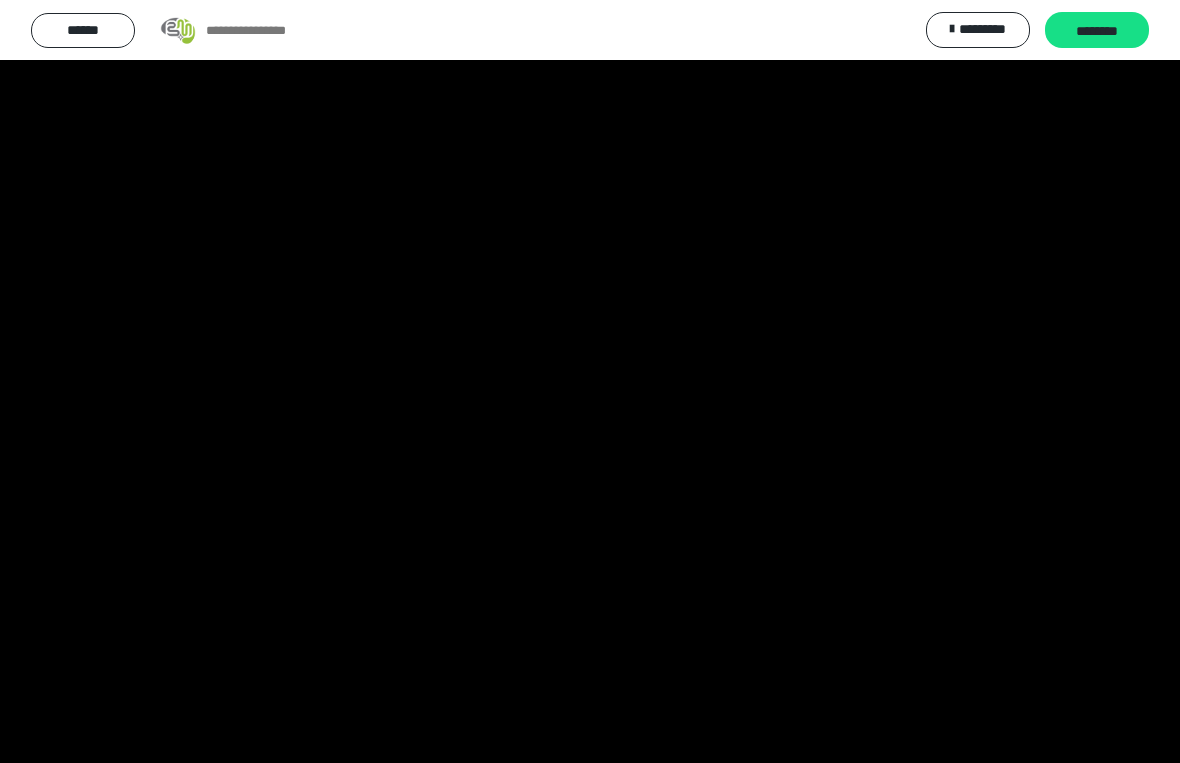 click at bounding box center (590, 381) 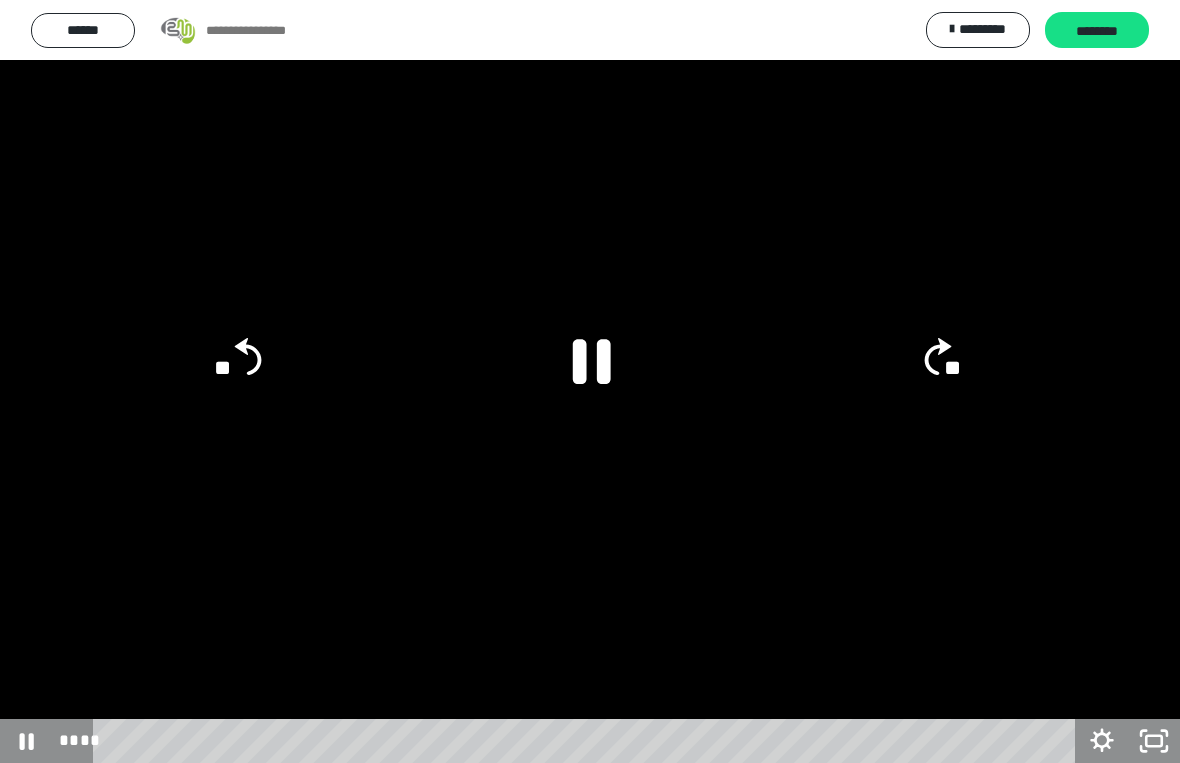 click at bounding box center [590, 381] 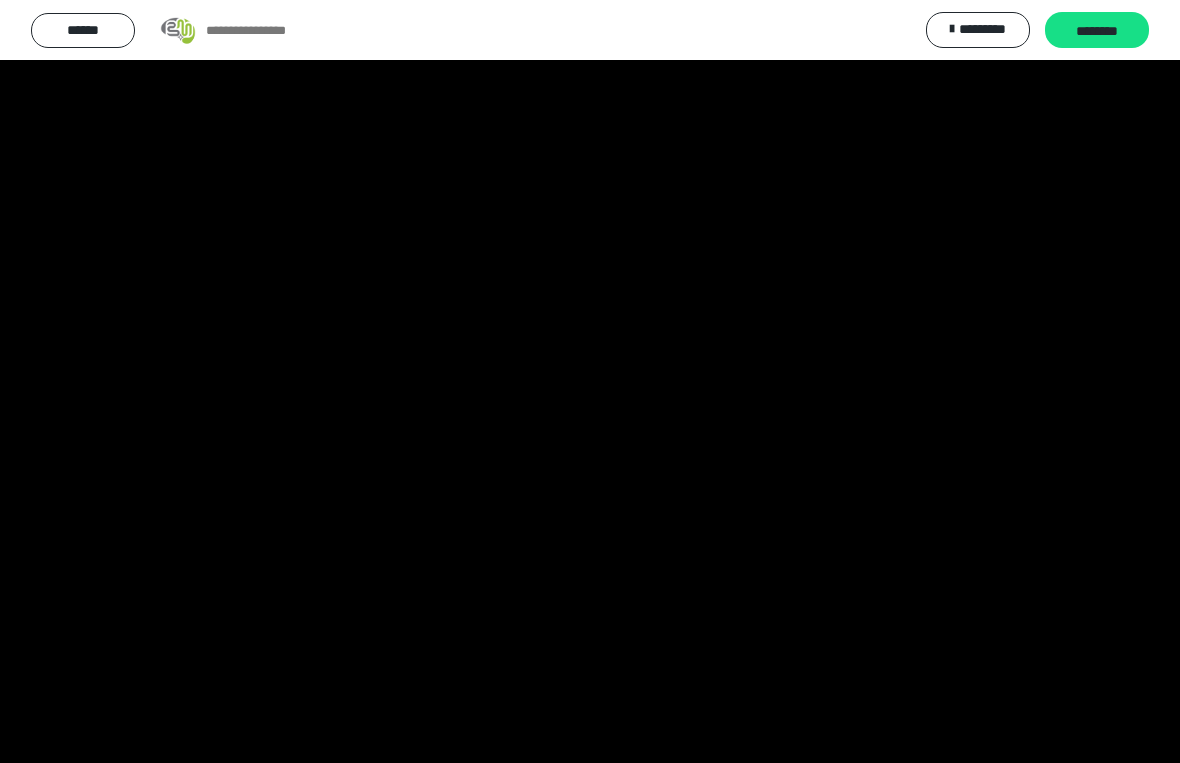 click at bounding box center [590, 381] 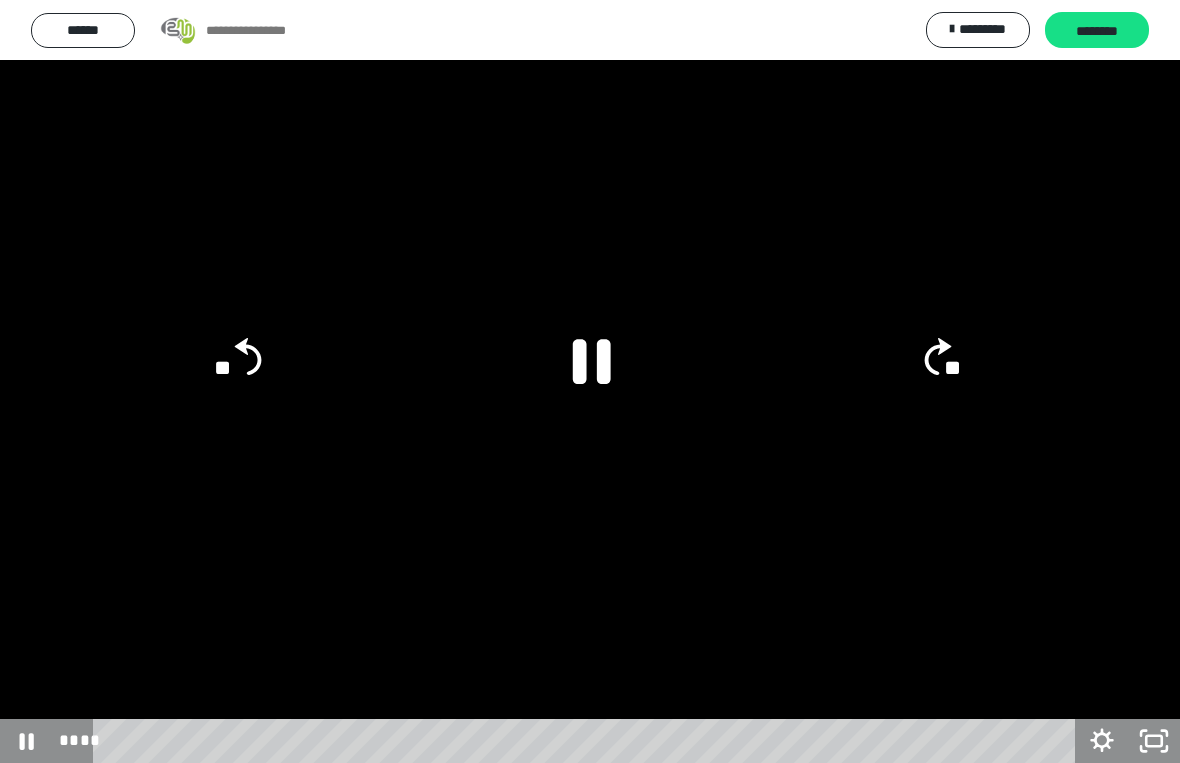 click at bounding box center (590, 381) 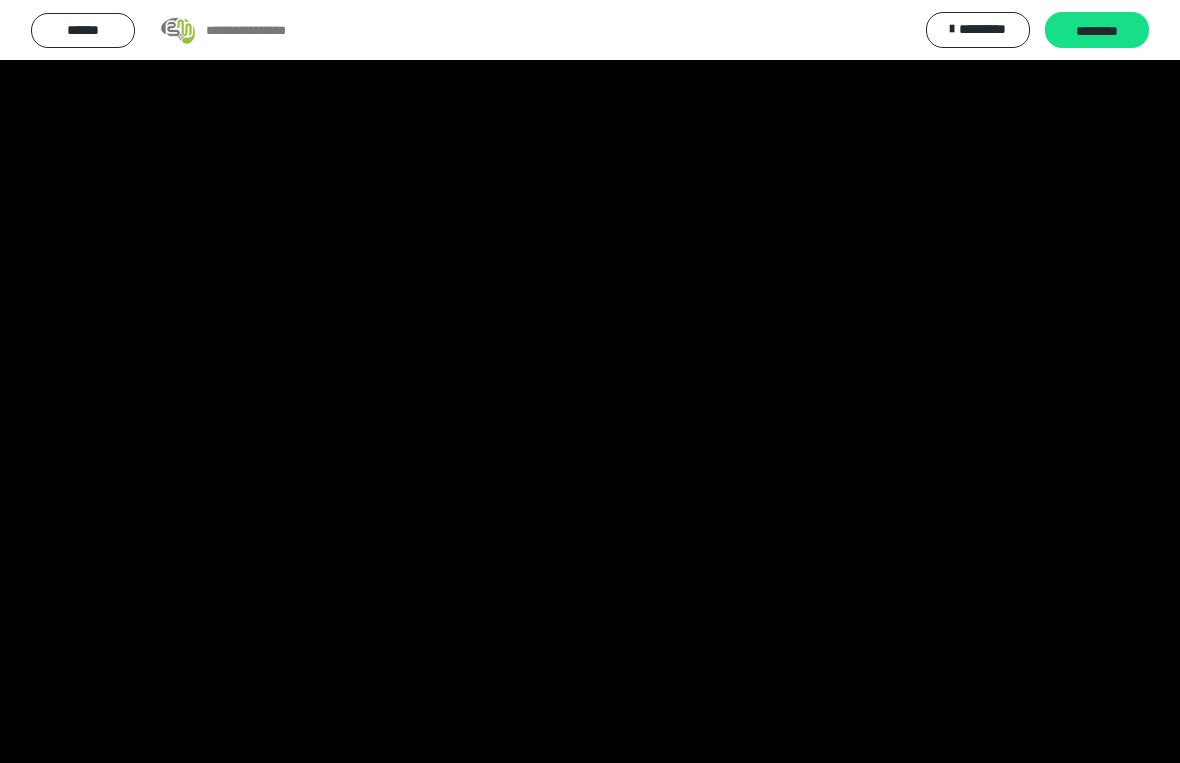 click at bounding box center [590, 381] 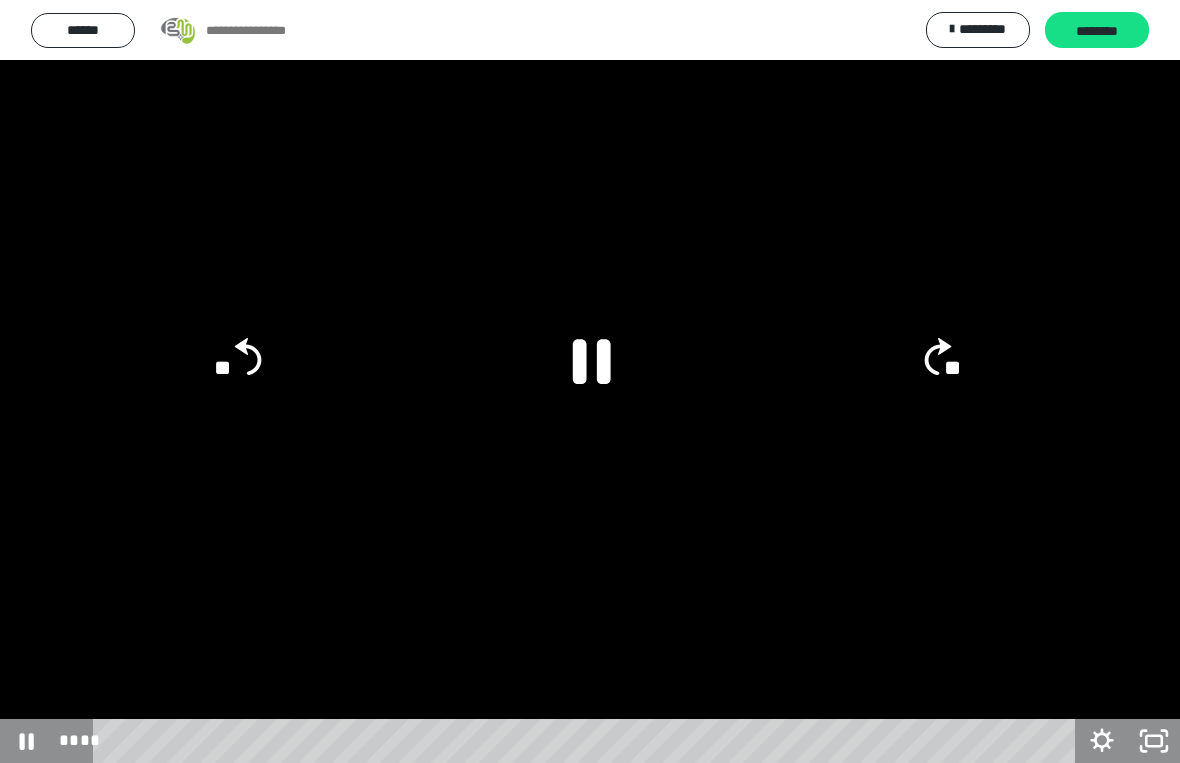 click at bounding box center (590, 381) 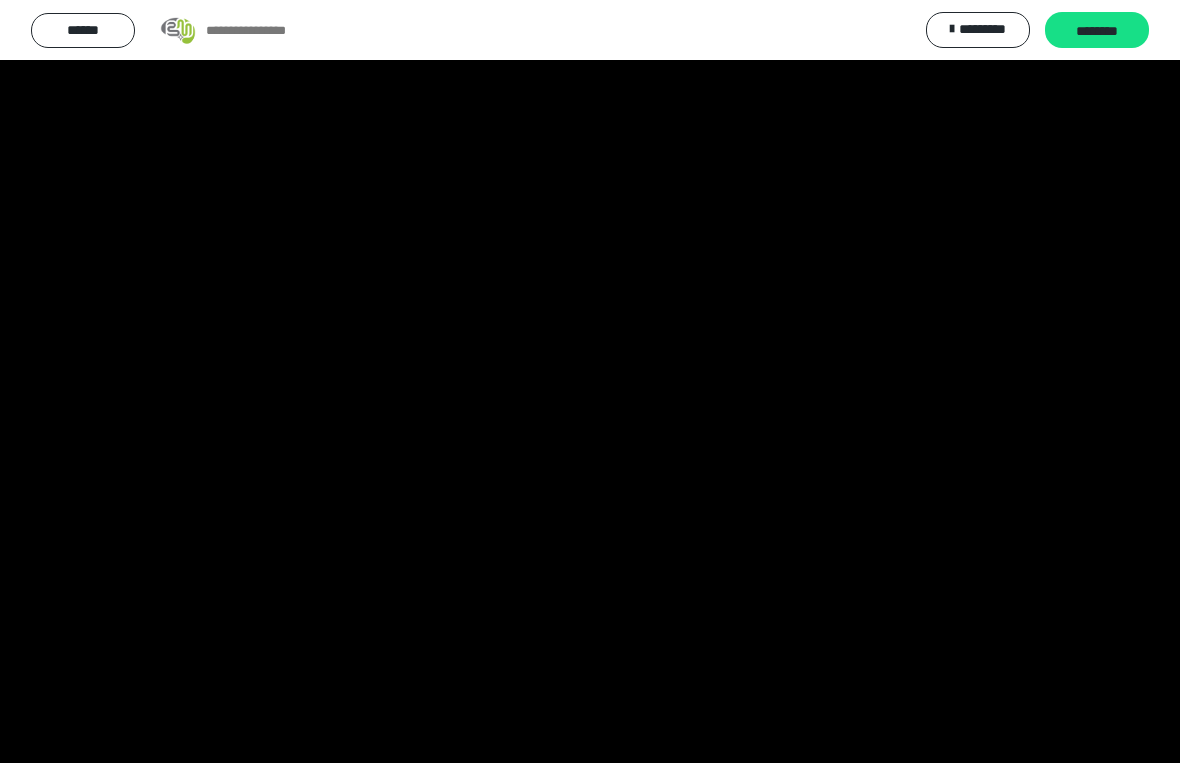 click at bounding box center (590, 381) 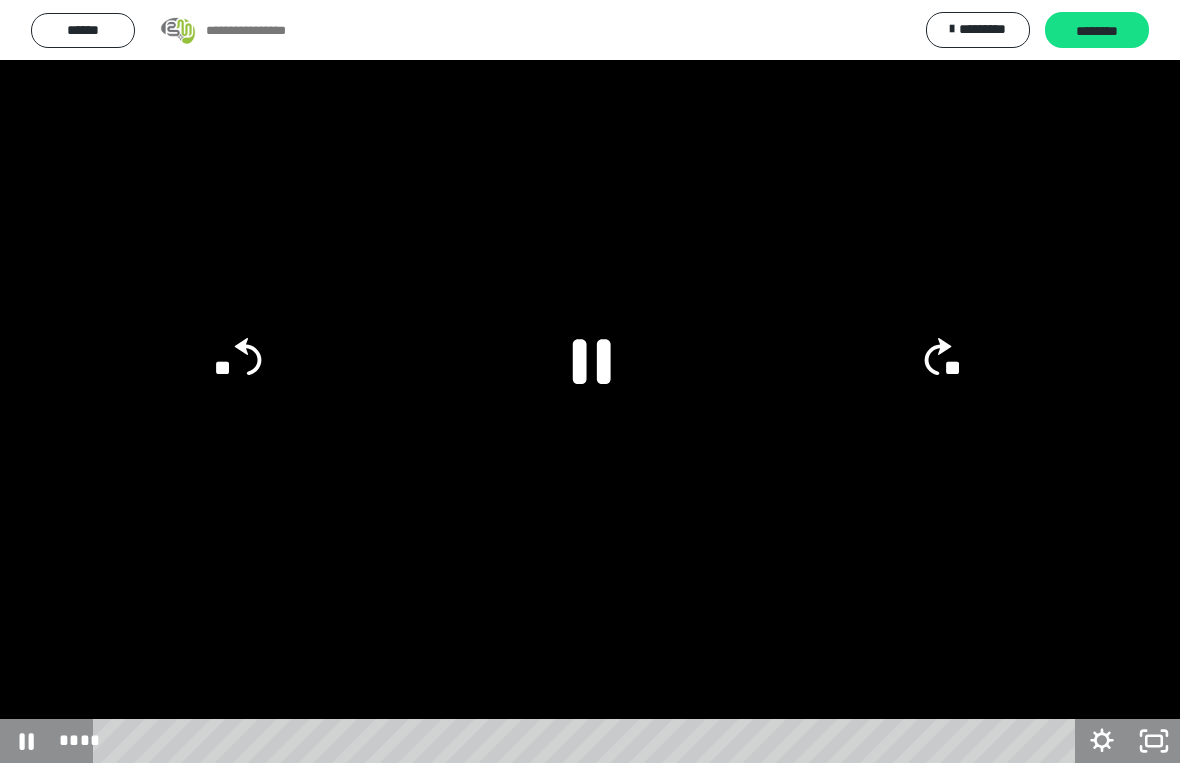 click at bounding box center (590, 381) 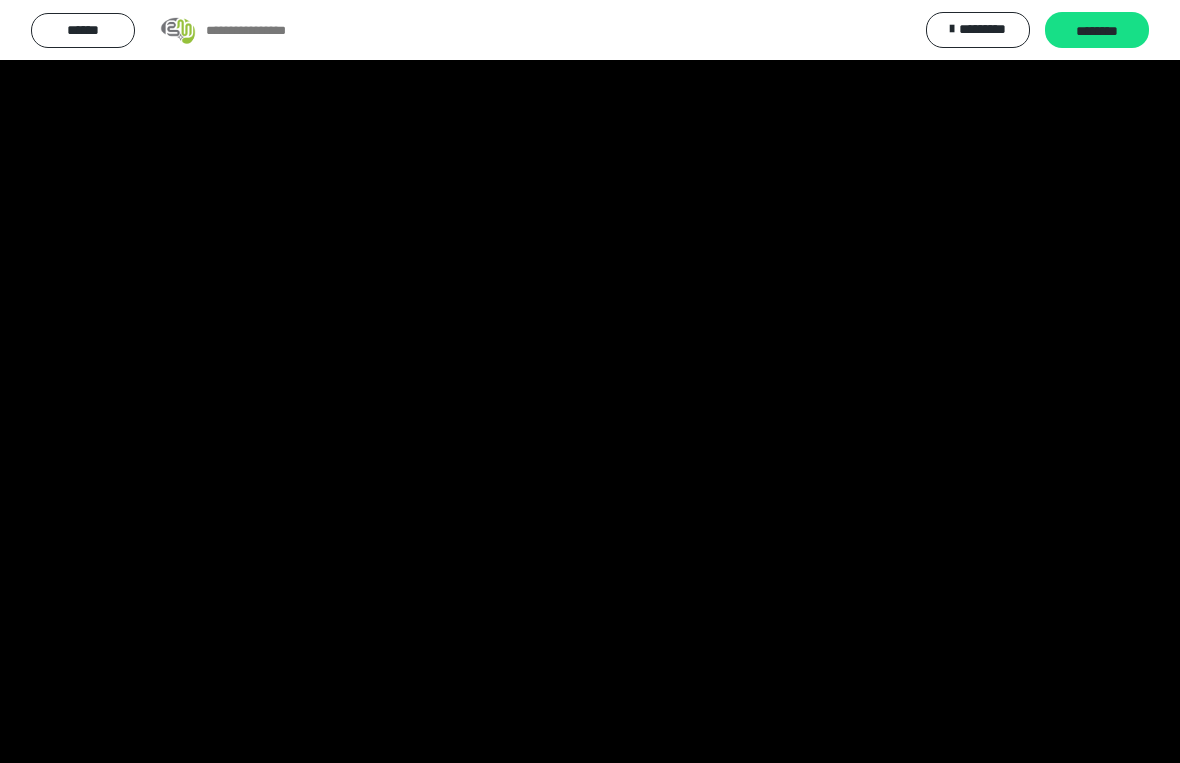 click at bounding box center (590, 381) 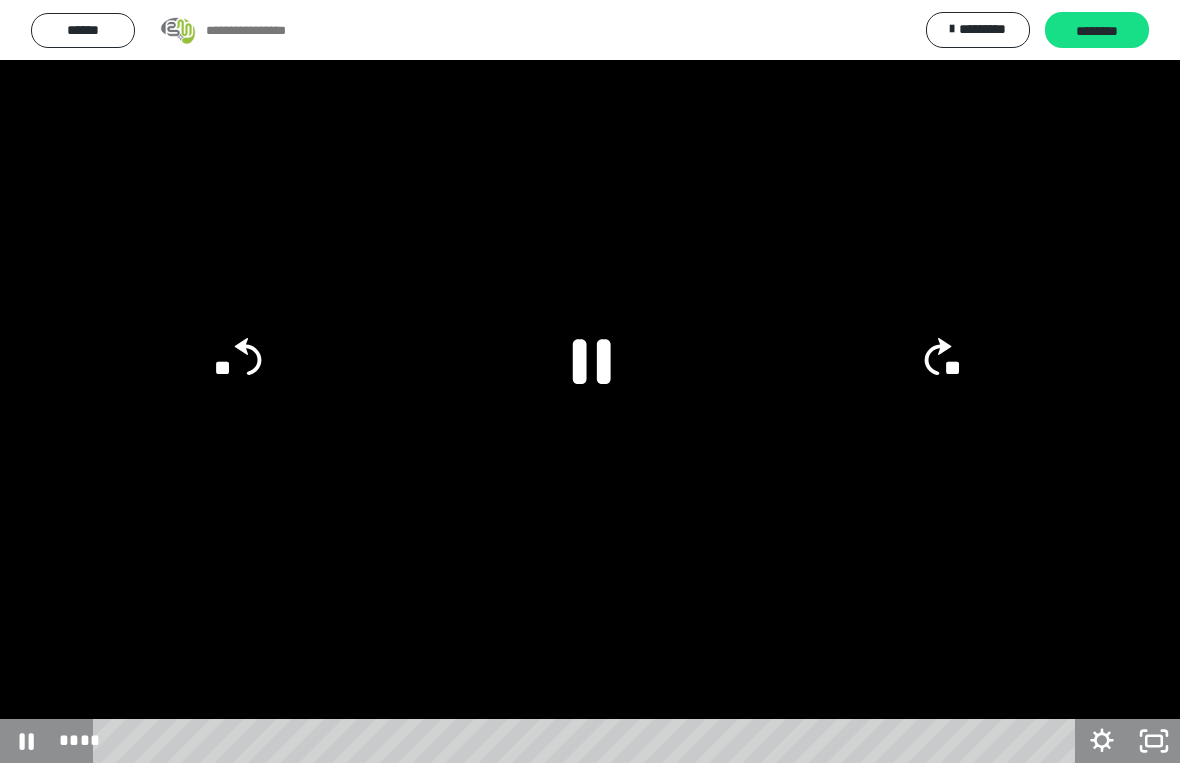 click at bounding box center (590, 381) 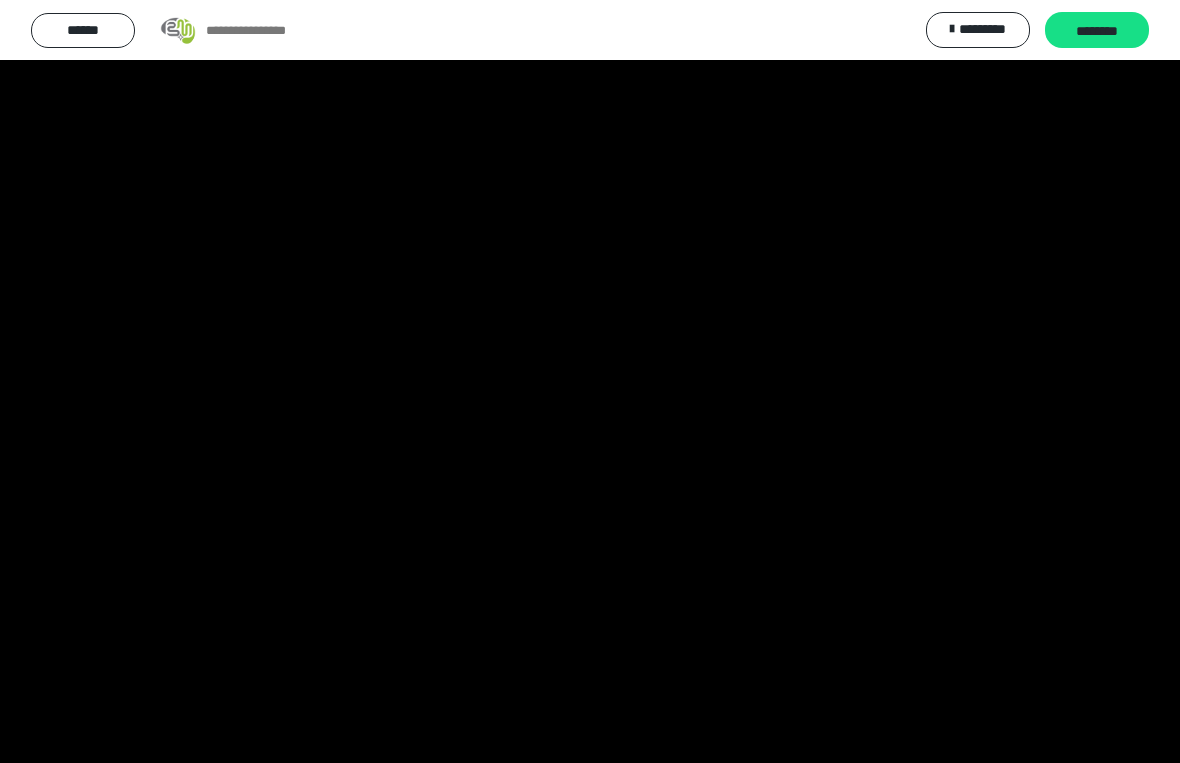 click at bounding box center (590, 381) 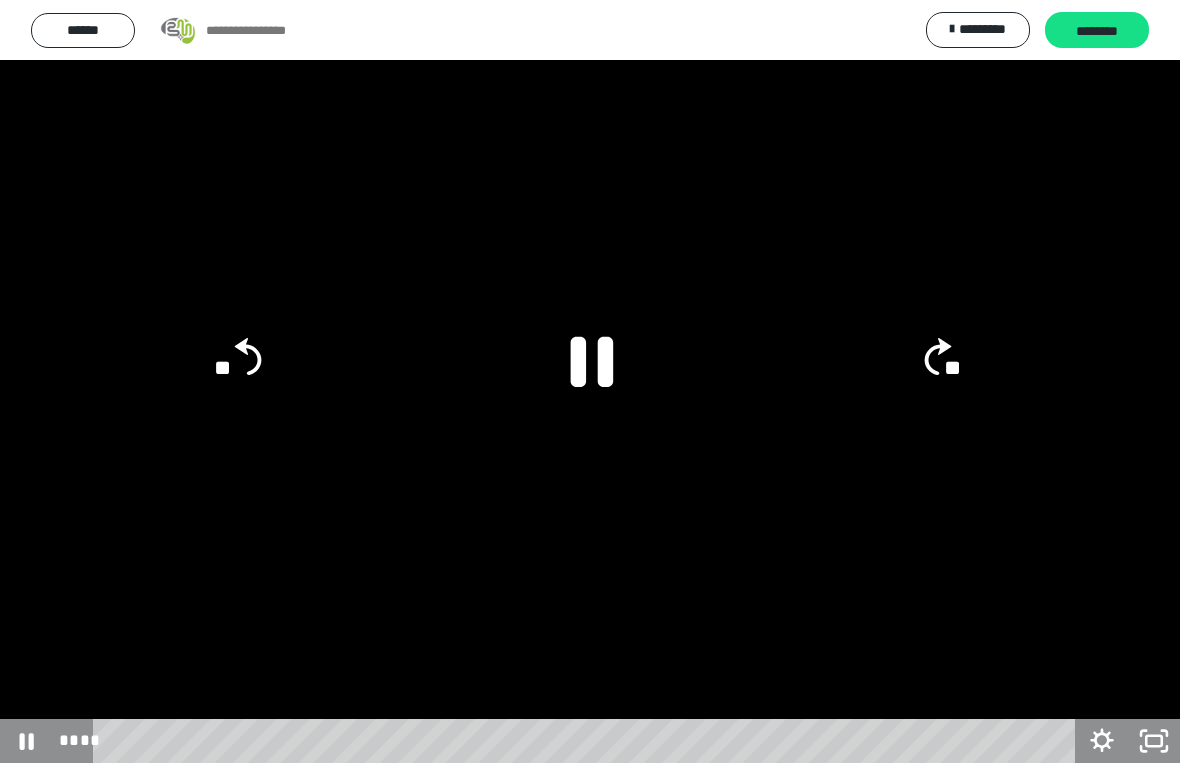 click 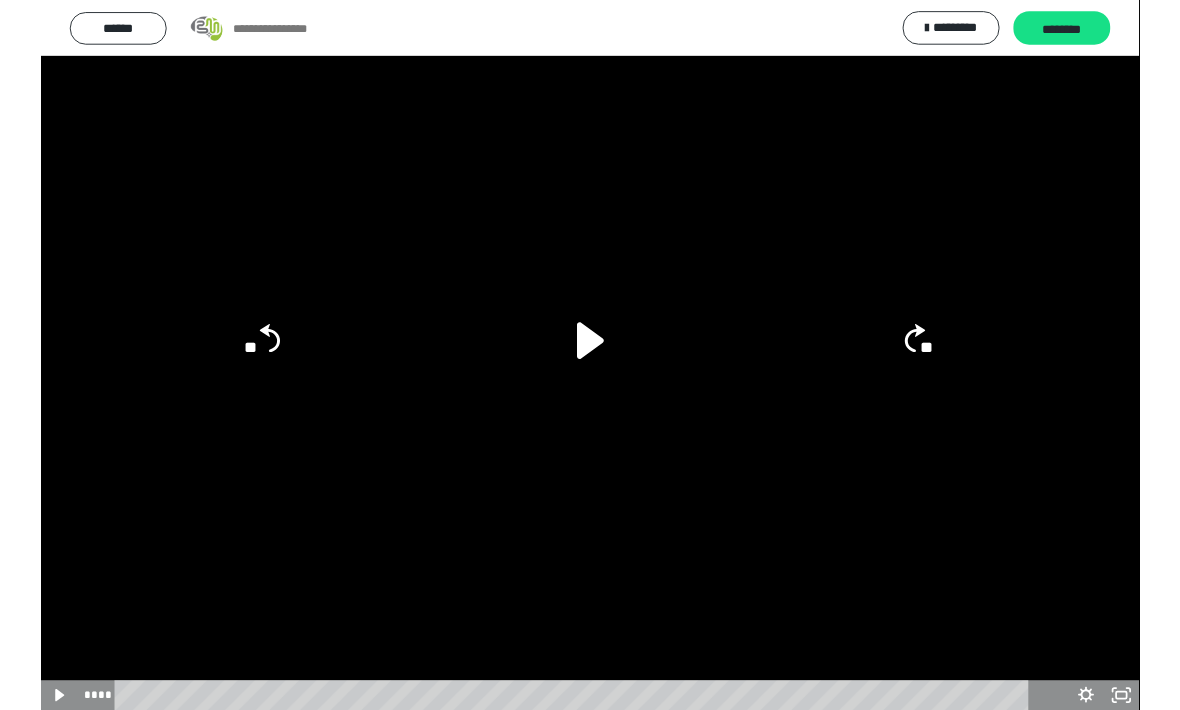 scroll, scrollTop: 17, scrollLeft: 0, axis: vertical 